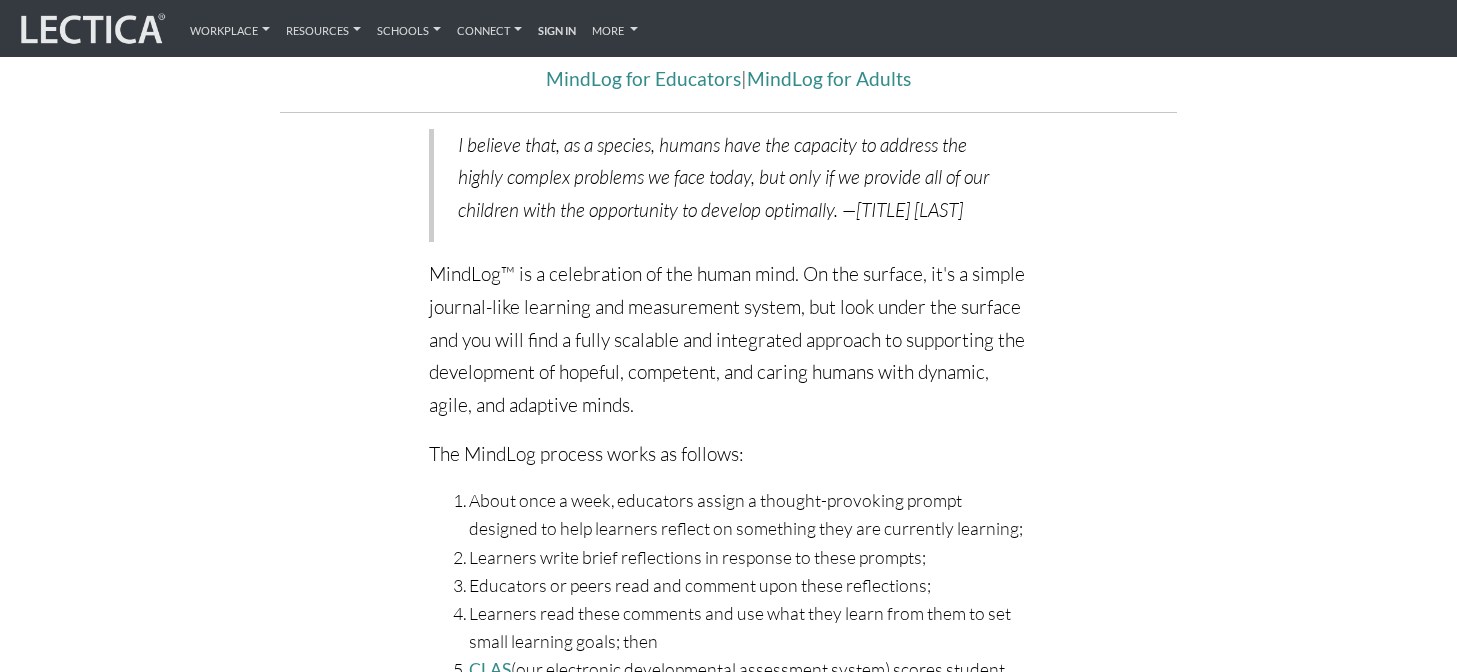 scroll, scrollTop: 509, scrollLeft: 0, axis: vertical 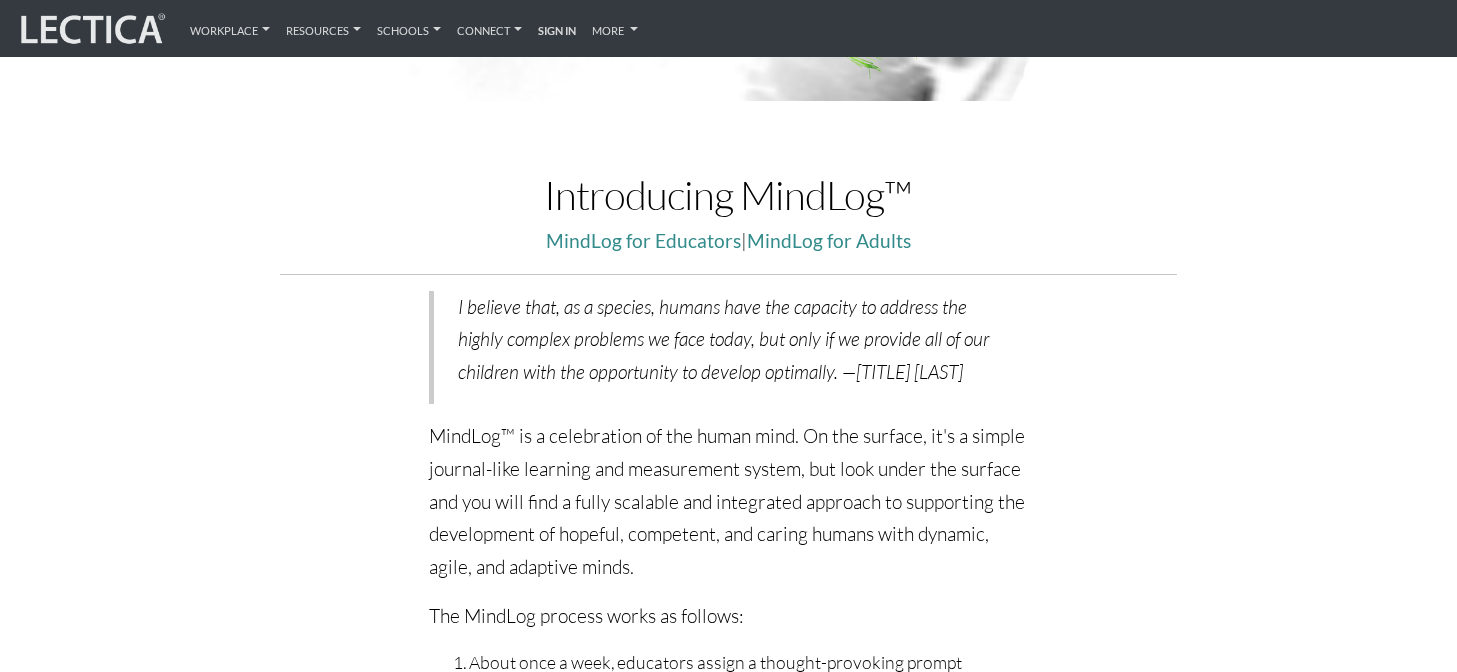 click on "Introducing MindLog™" at bounding box center (728, 195) 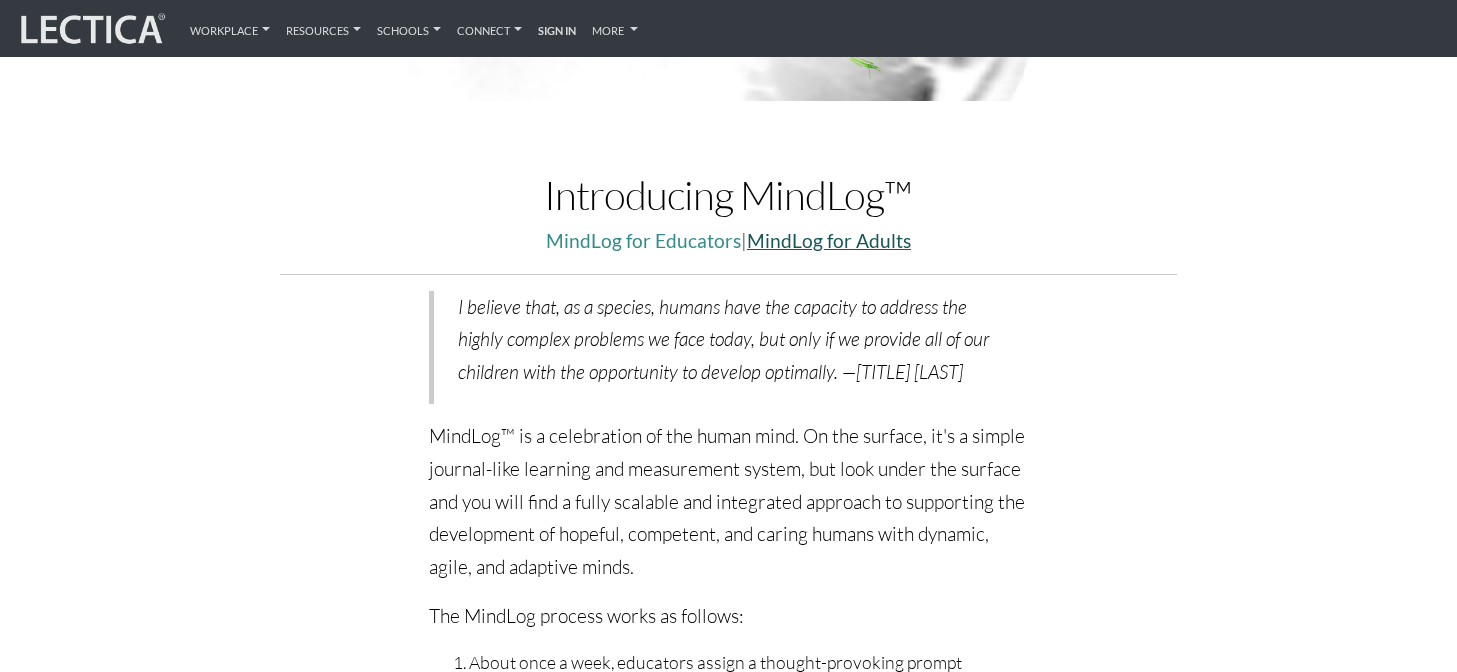 click on "MindLog for Adults" at bounding box center (829, 240) 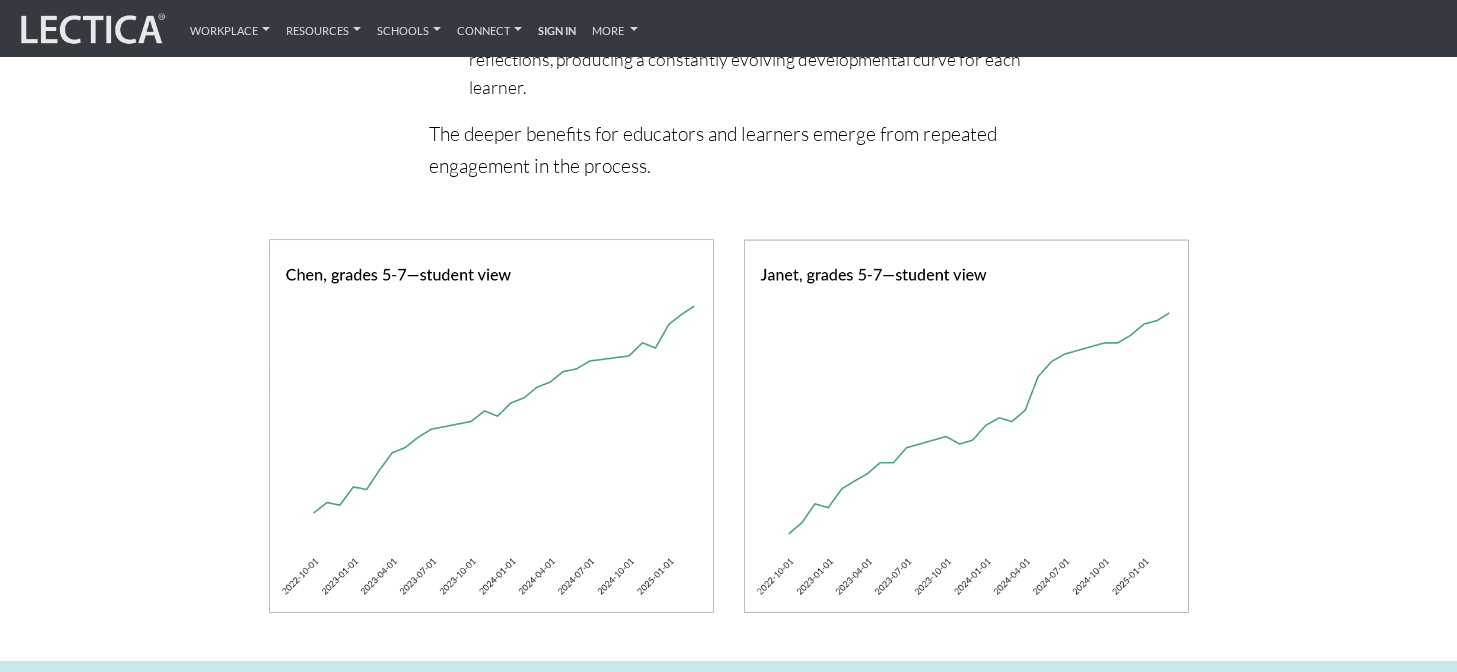 scroll, scrollTop: 1313, scrollLeft: 0, axis: vertical 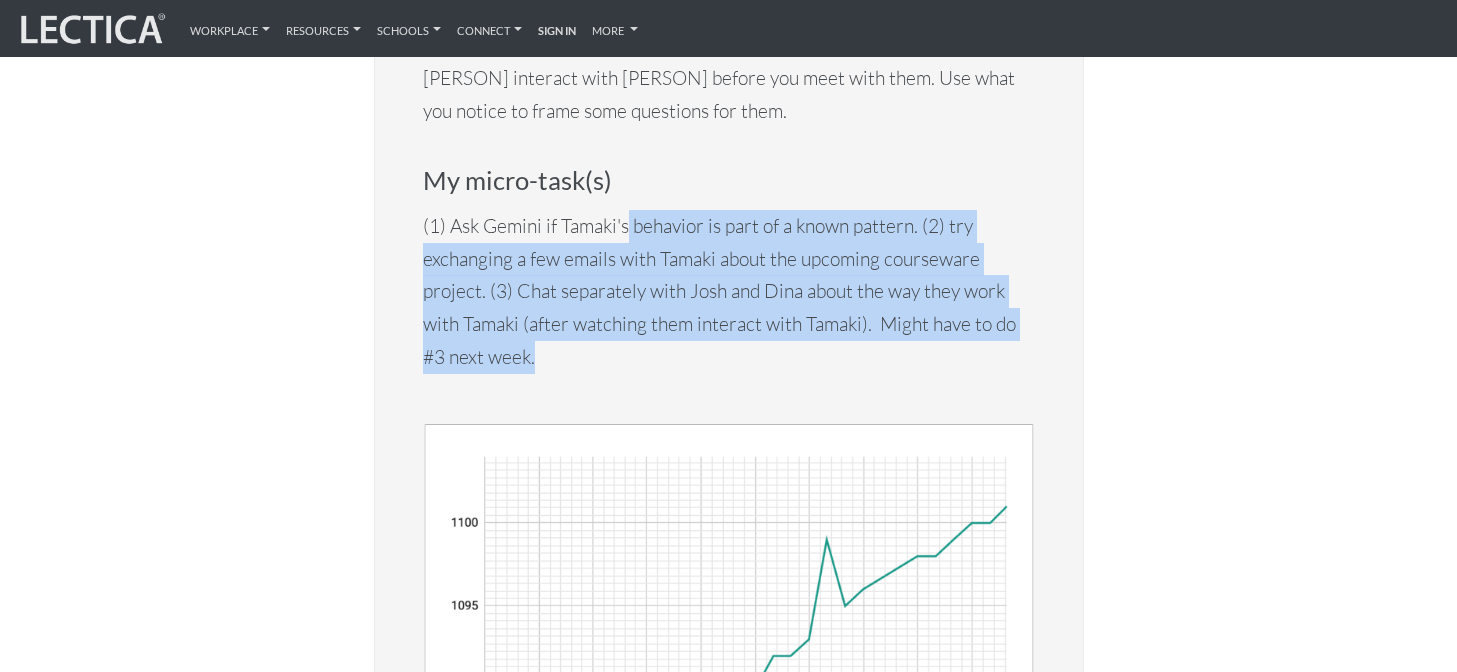 drag, startPoint x: 630, startPoint y: 213, endPoint x: 630, endPoint y: 358, distance: 145 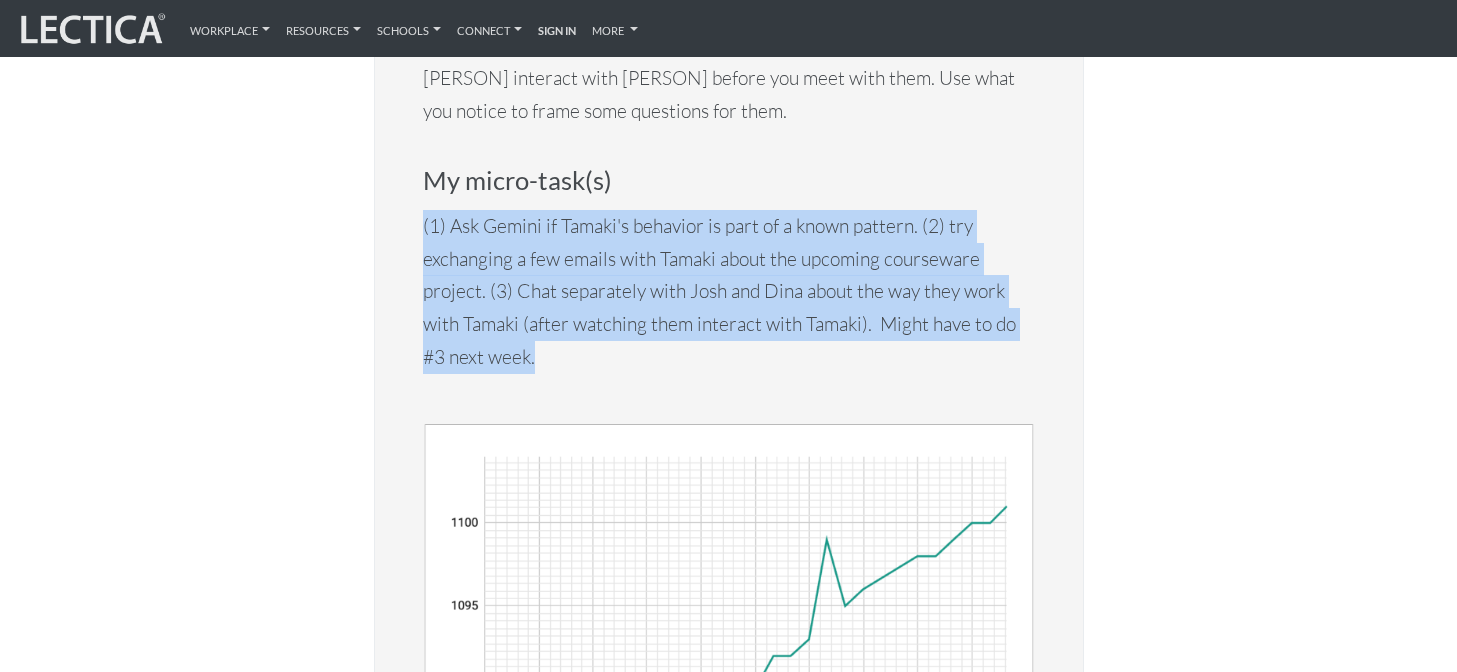 drag, startPoint x: 632, startPoint y: 357, endPoint x: 639, endPoint y: 179, distance: 178.13759 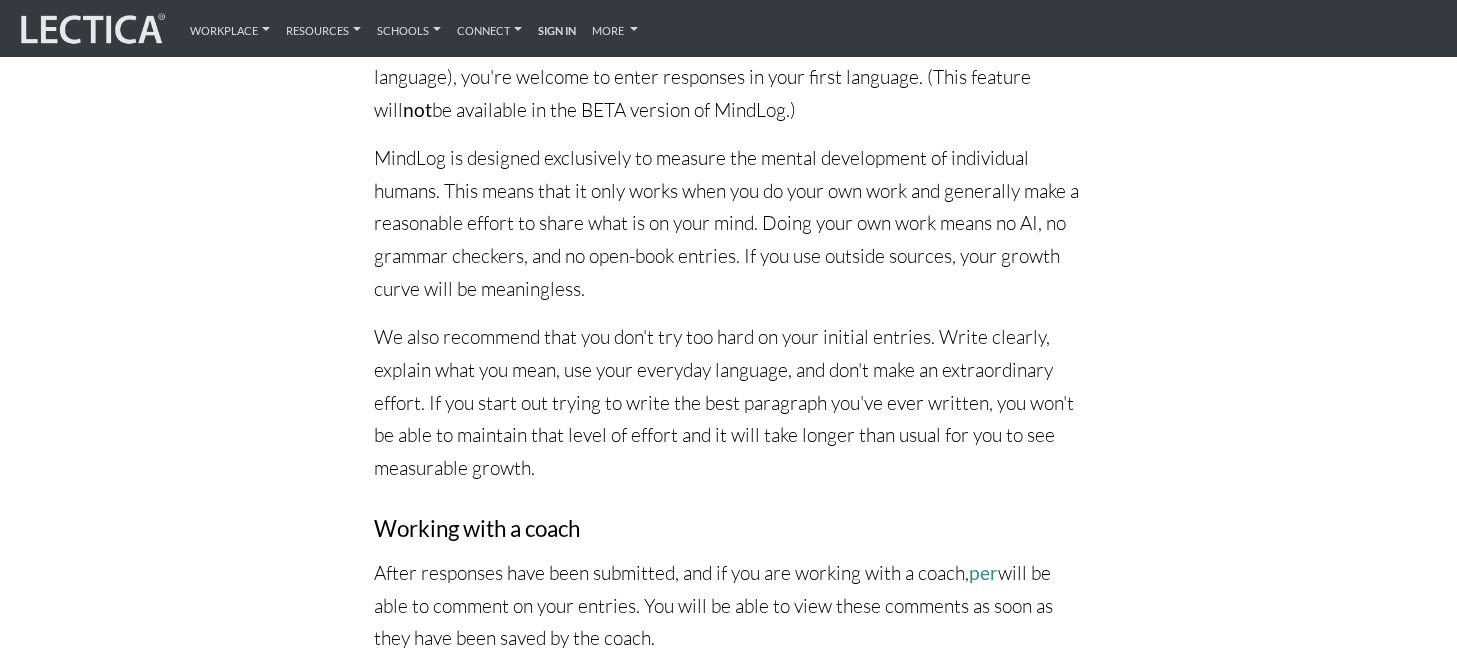 scroll, scrollTop: 982, scrollLeft: 0, axis: vertical 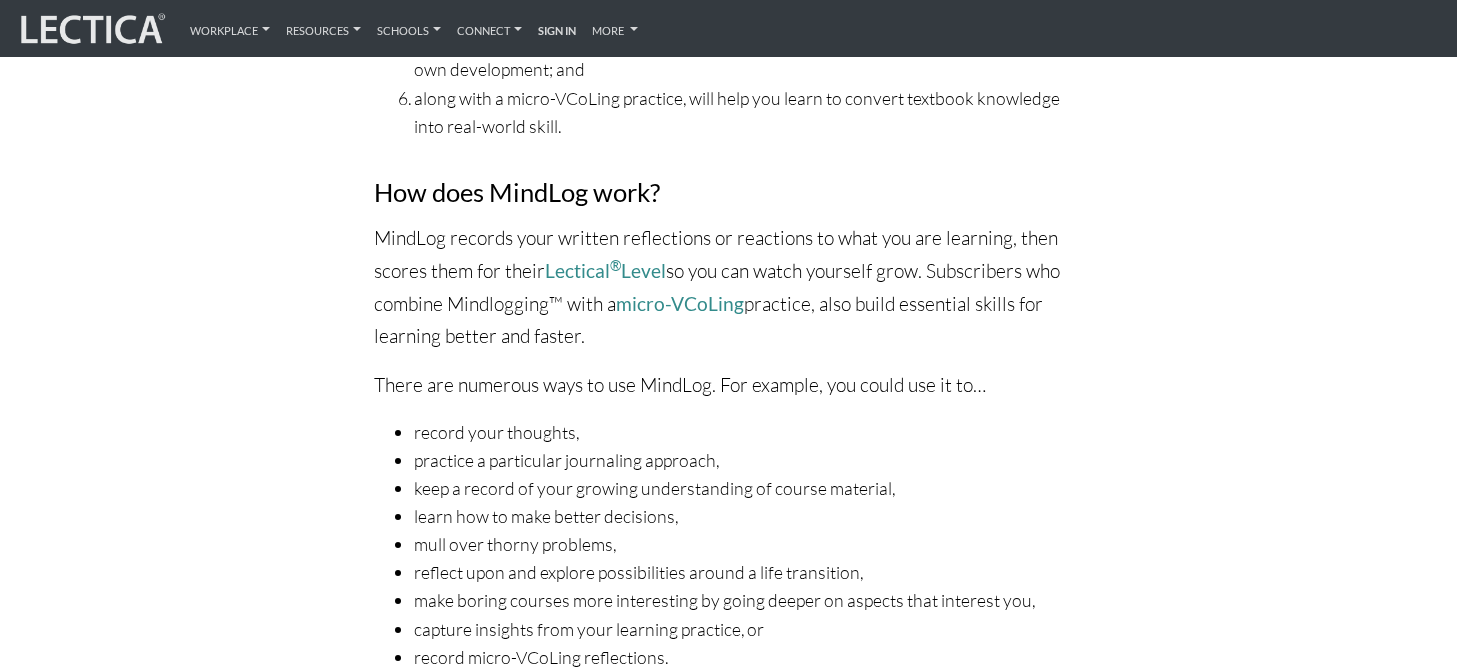 click at bounding box center (91, 29) 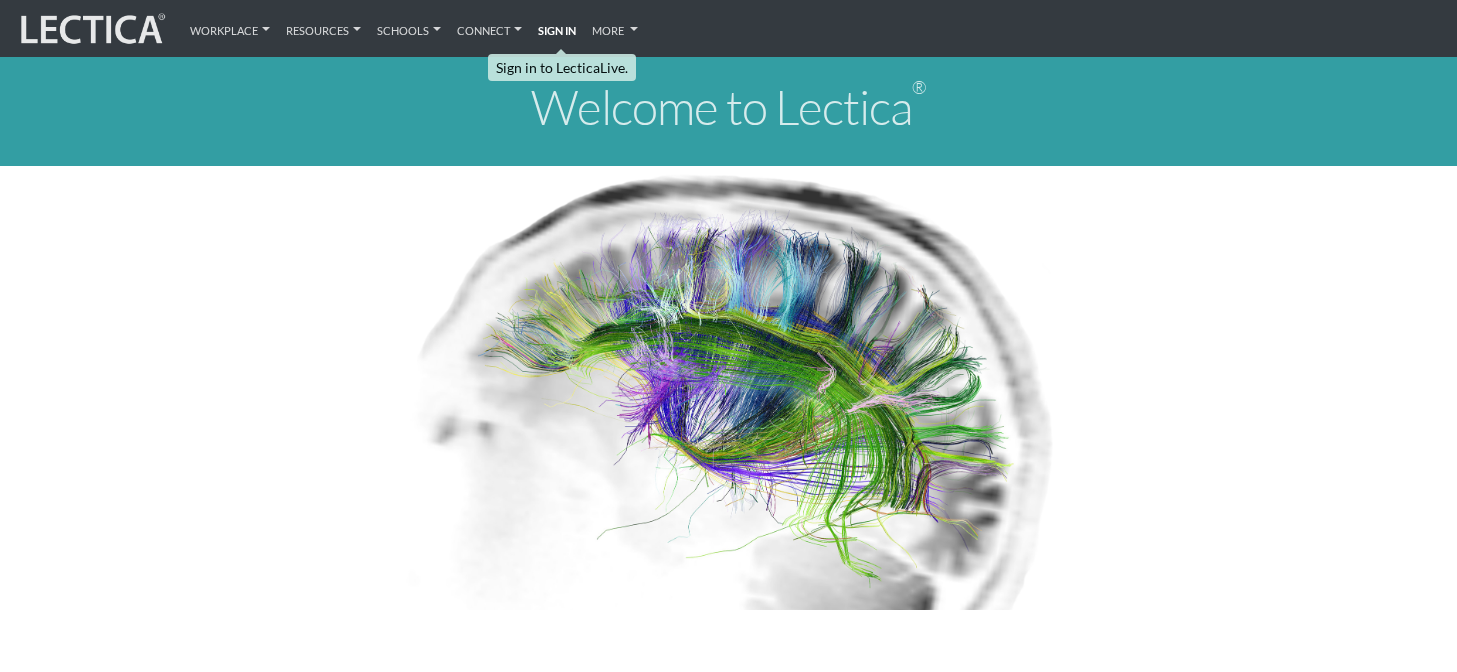 scroll, scrollTop: 0, scrollLeft: 0, axis: both 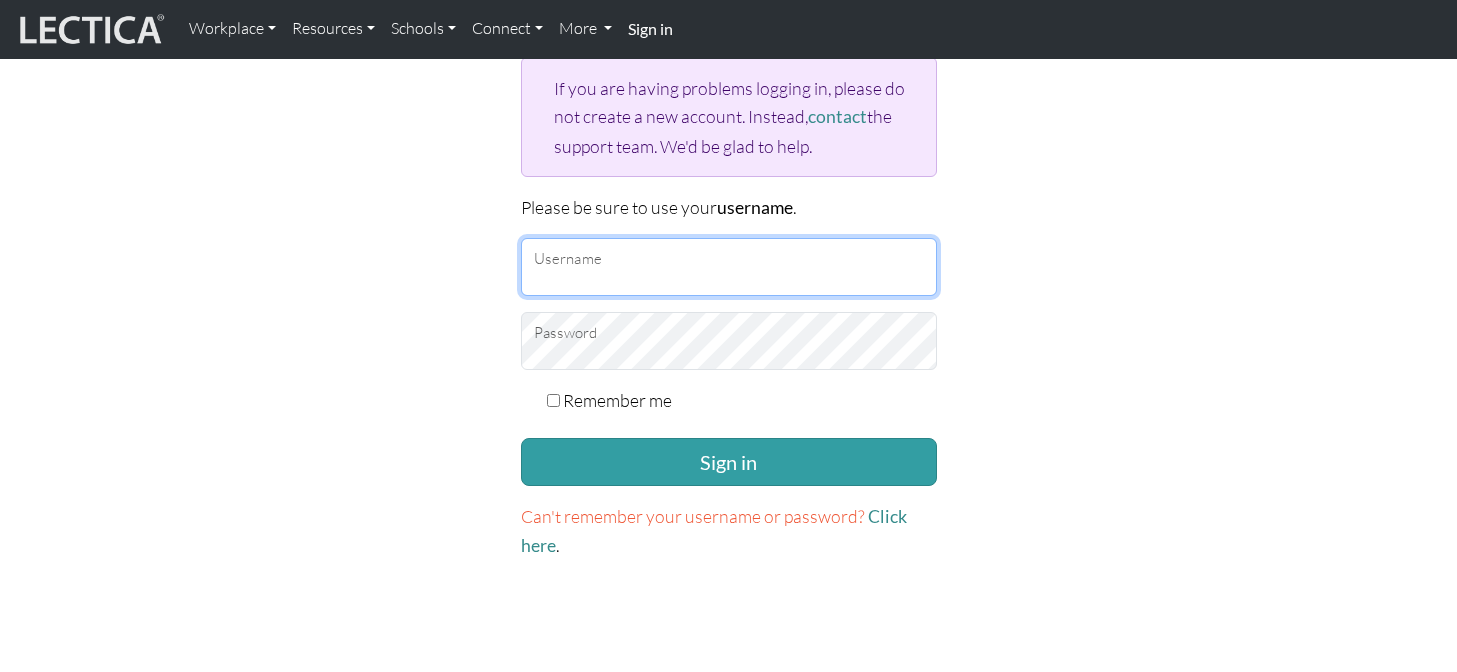 type on "erincollins@google.com" 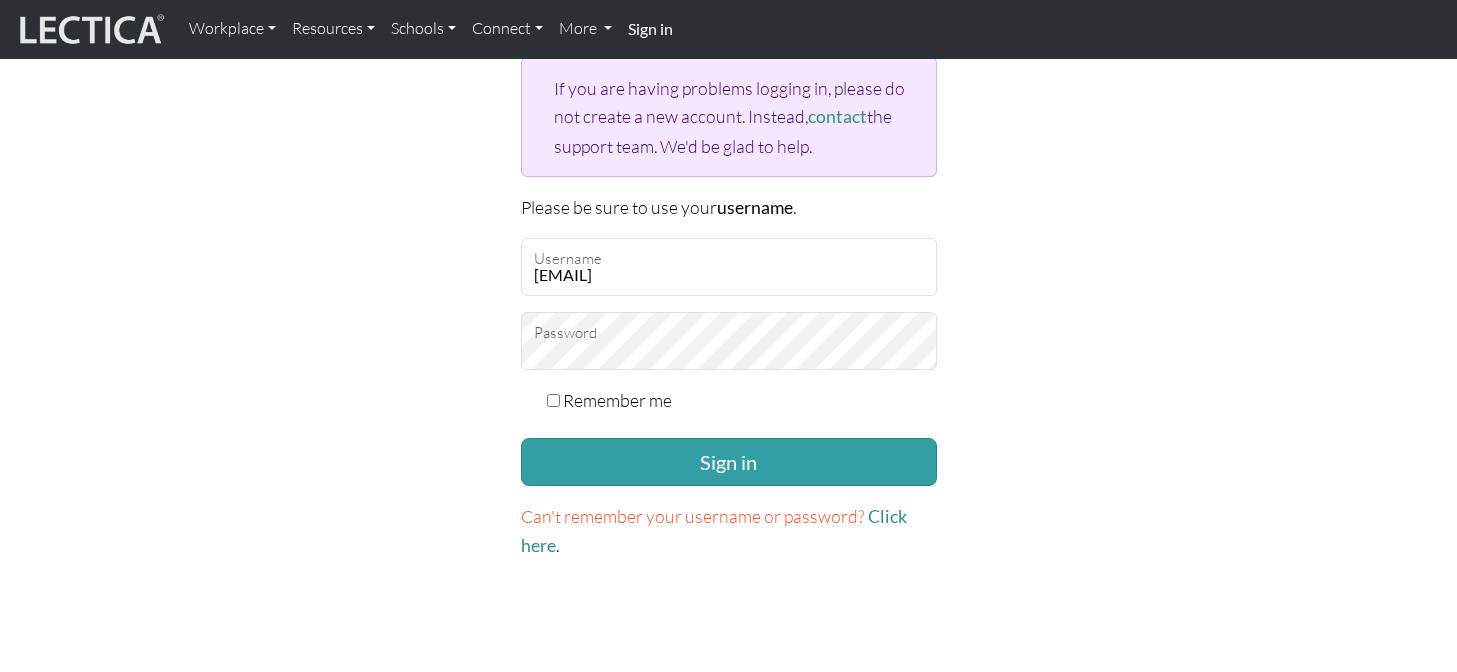 click on "Remember me" at bounding box center (617, 400) 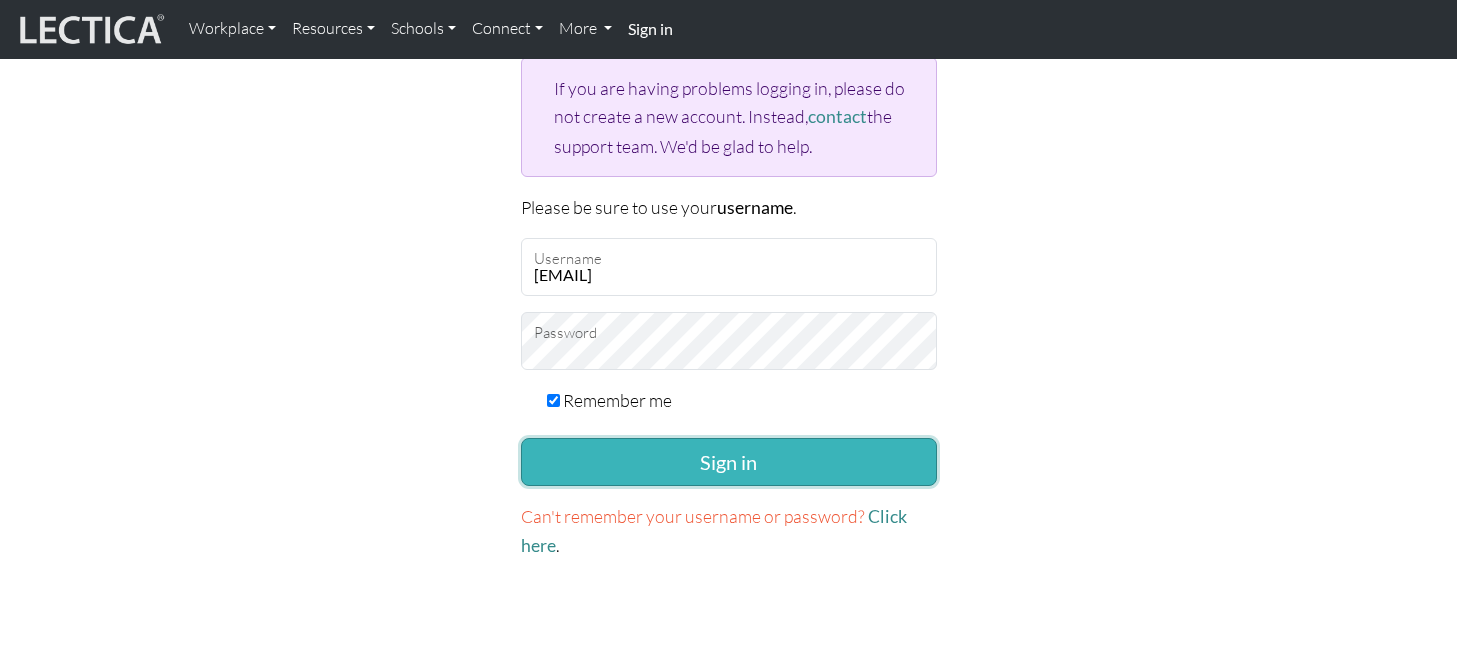 click on "Sign in" at bounding box center (729, 462) 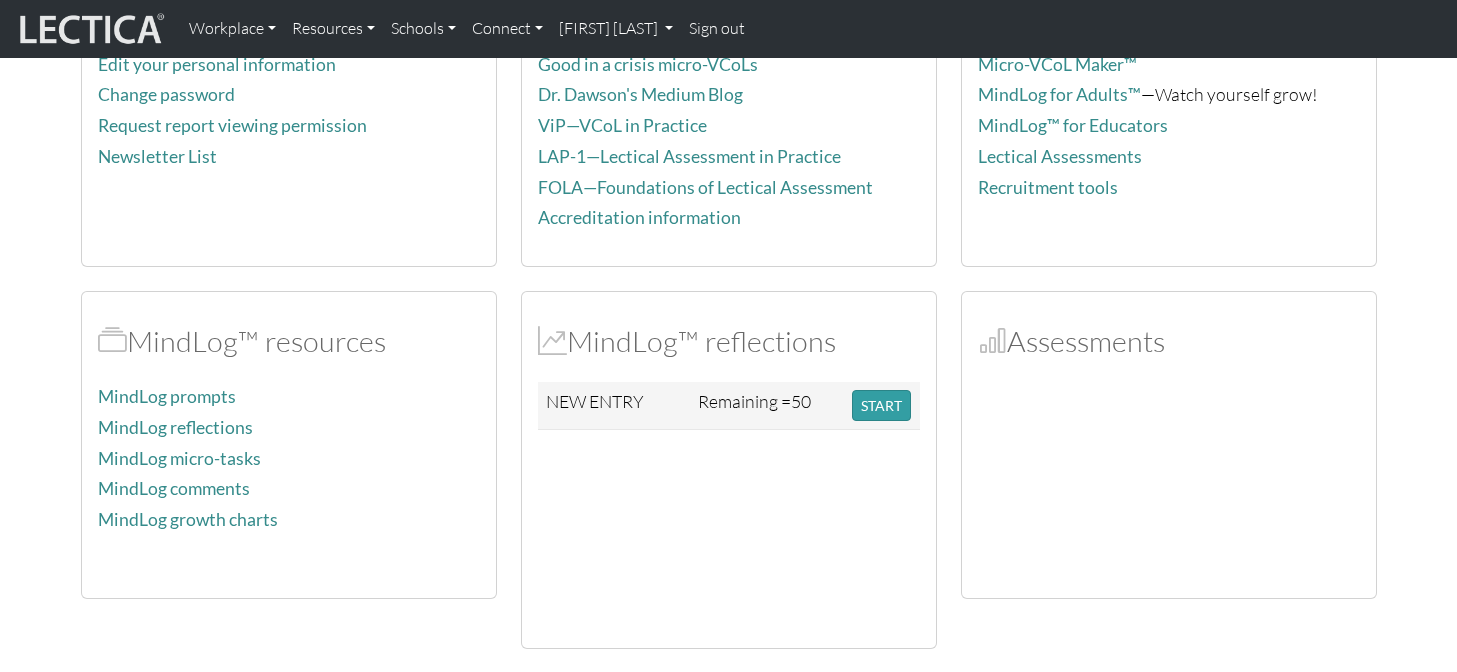 scroll, scrollTop: 403, scrollLeft: 0, axis: vertical 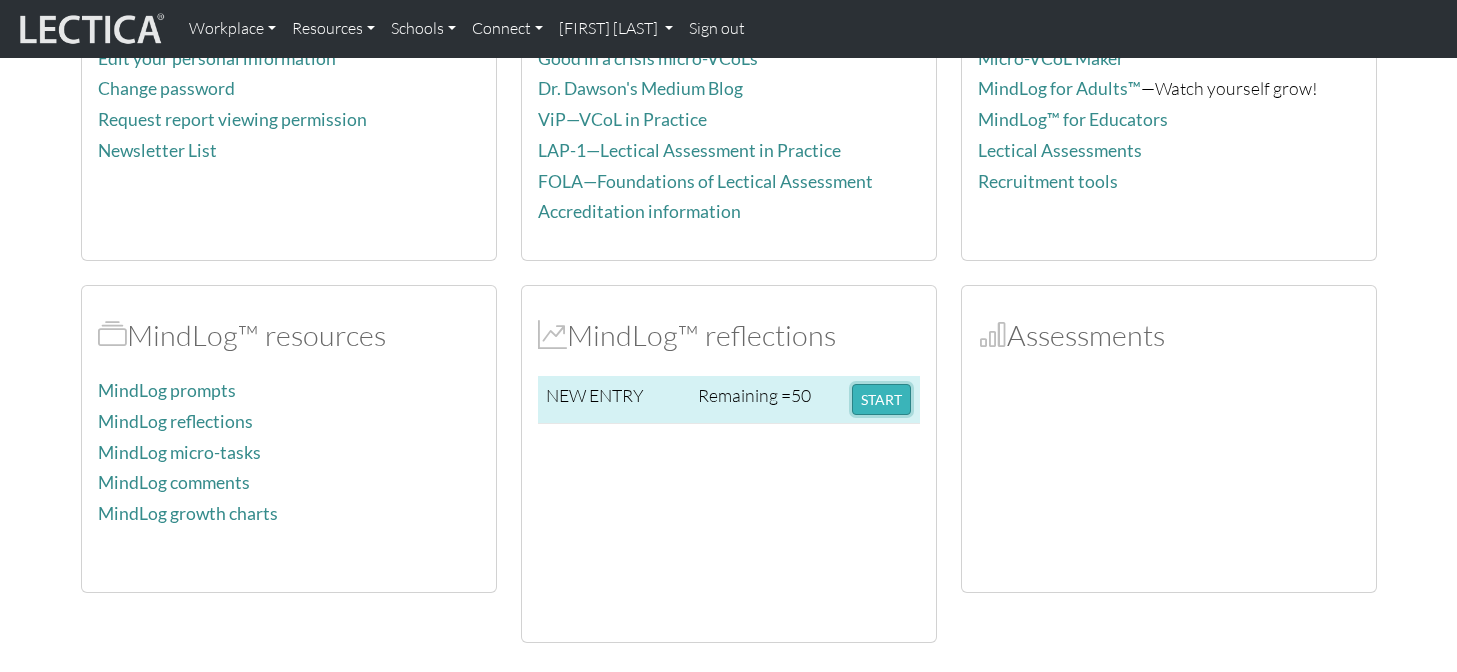 click on "START" at bounding box center [881, 399] 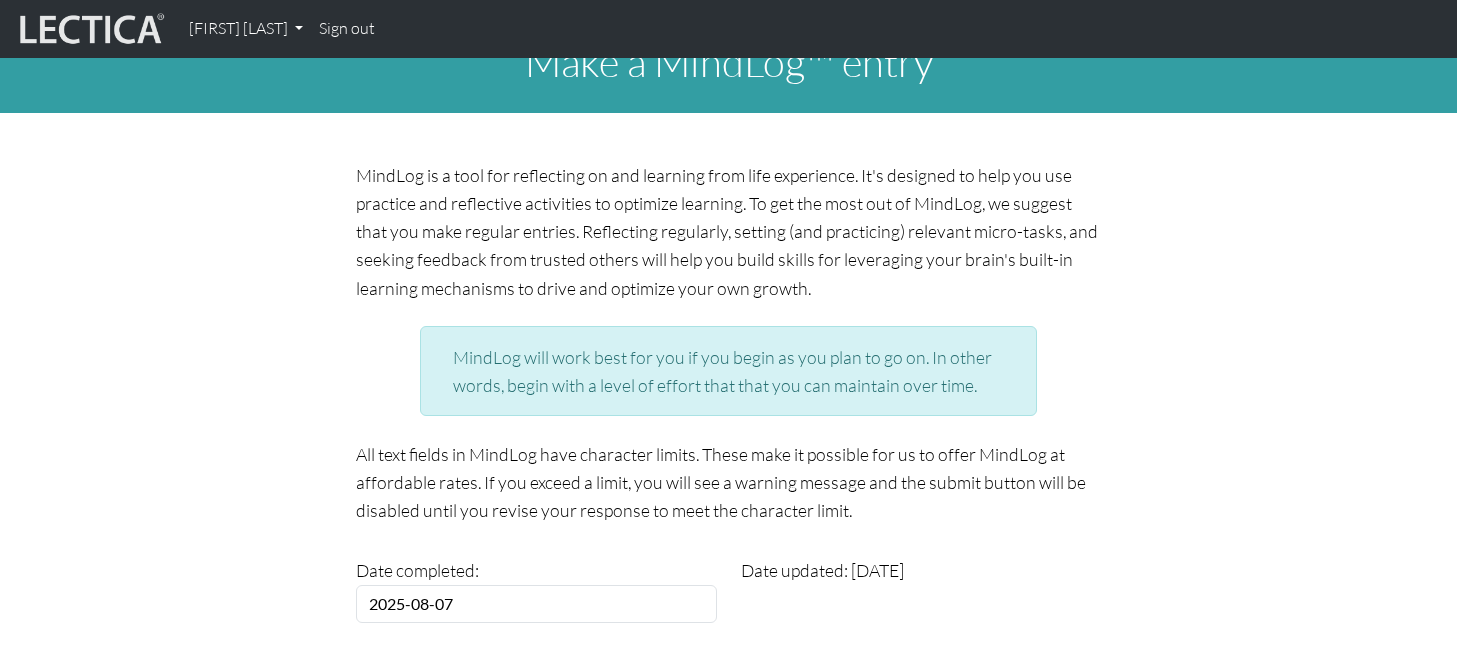 scroll, scrollTop: 46, scrollLeft: 0, axis: vertical 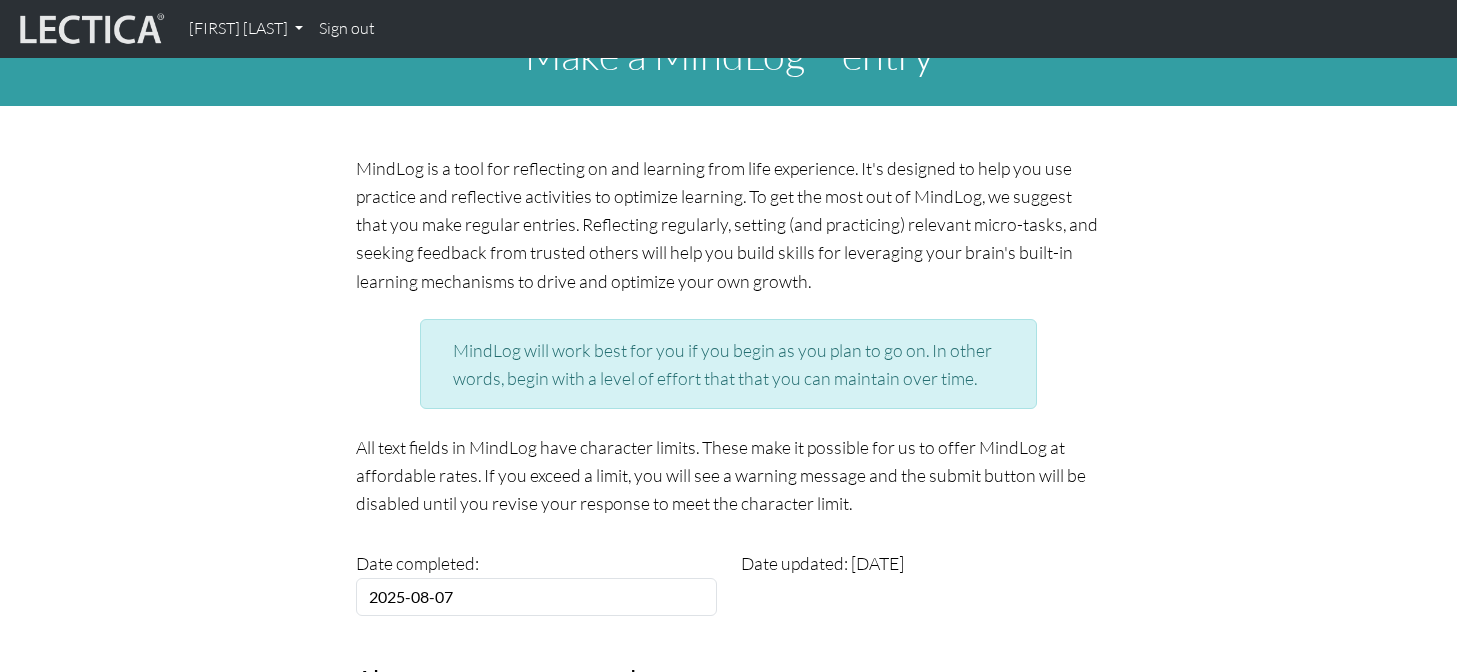 drag, startPoint x: 643, startPoint y: 174, endPoint x: 651, endPoint y: 270, distance: 96.332756 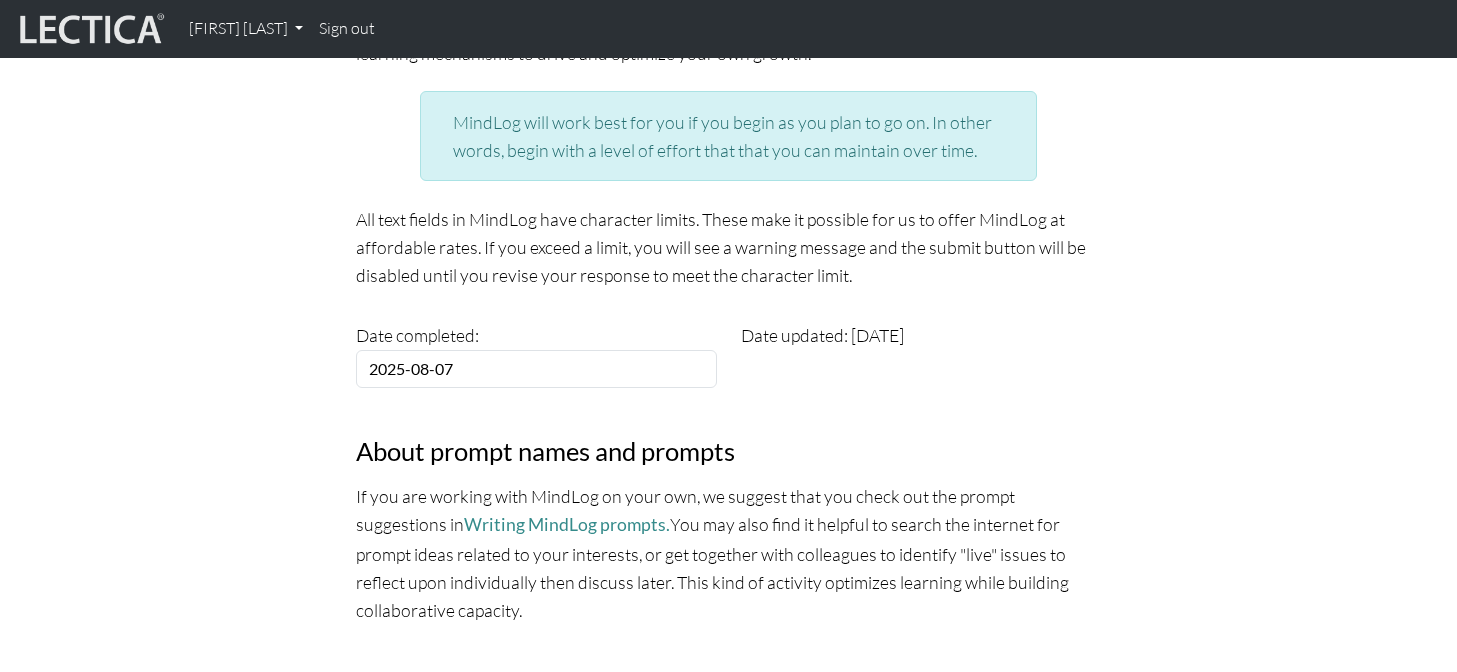 scroll, scrollTop: 285, scrollLeft: 0, axis: vertical 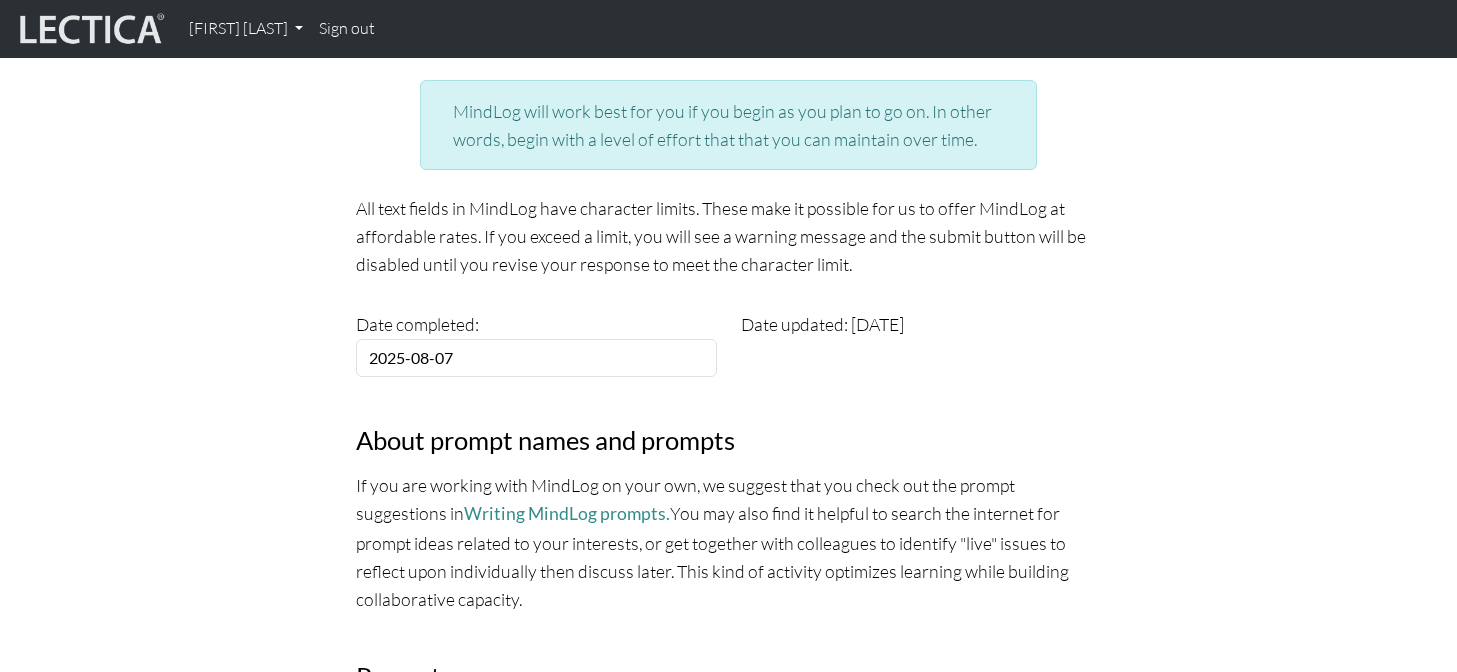 drag, startPoint x: 827, startPoint y: 207, endPoint x: 831, endPoint y: 279, distance: 72.11102 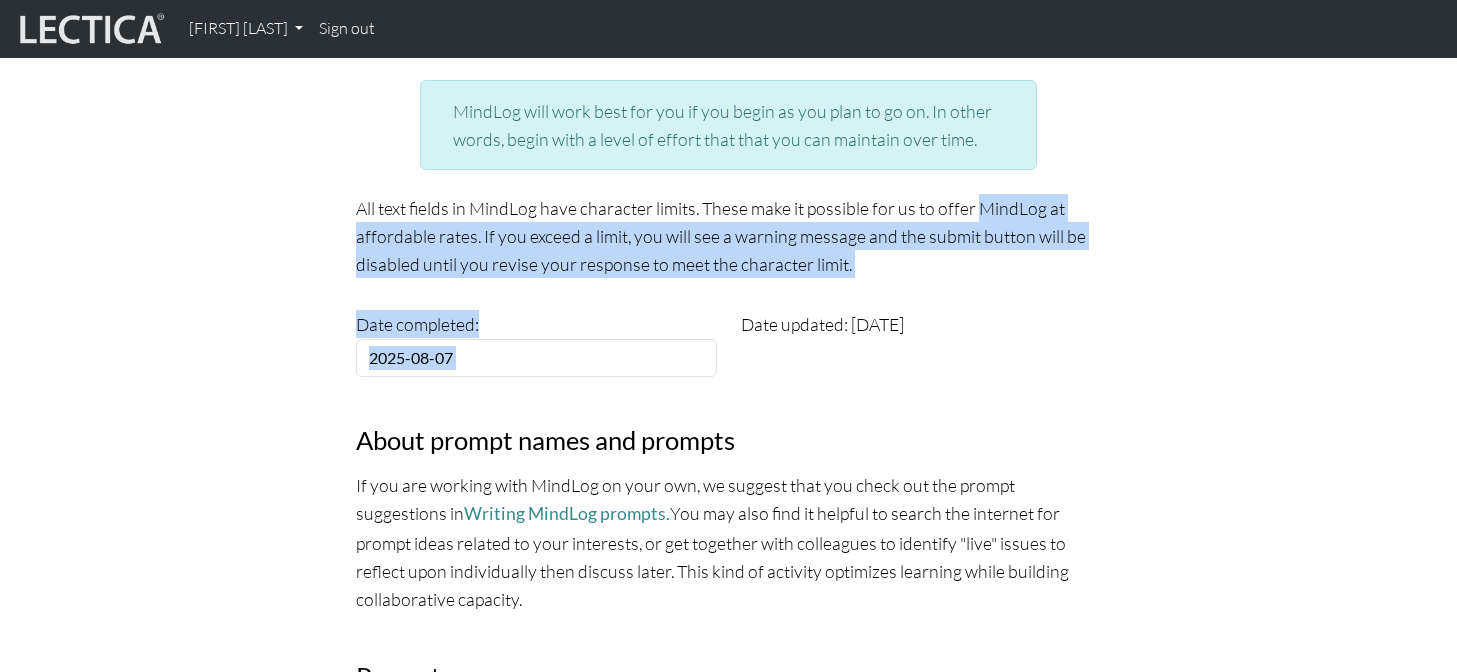 click on "MindLog is a tool for reflecting on and learning from life experience. It's designed to help
you
use practice and reflective activities to optimize learning. To get the most out of MindLog, we suggest
that you
make regular entries. Reflecting regularly, setting (and practicing) relevant micro-tasks,
and seeking
feedback from trusted others will help you build skills for leveraging your brain's built-in
learning mechanisms to drive and optimize your own growth.
MindLog will work best for you if you begin as you plan to go on. In other words,
begin with a
level of effort that that you can maintain over time.
Date completed:    [DATE]" at bounding box center [729, 1131] 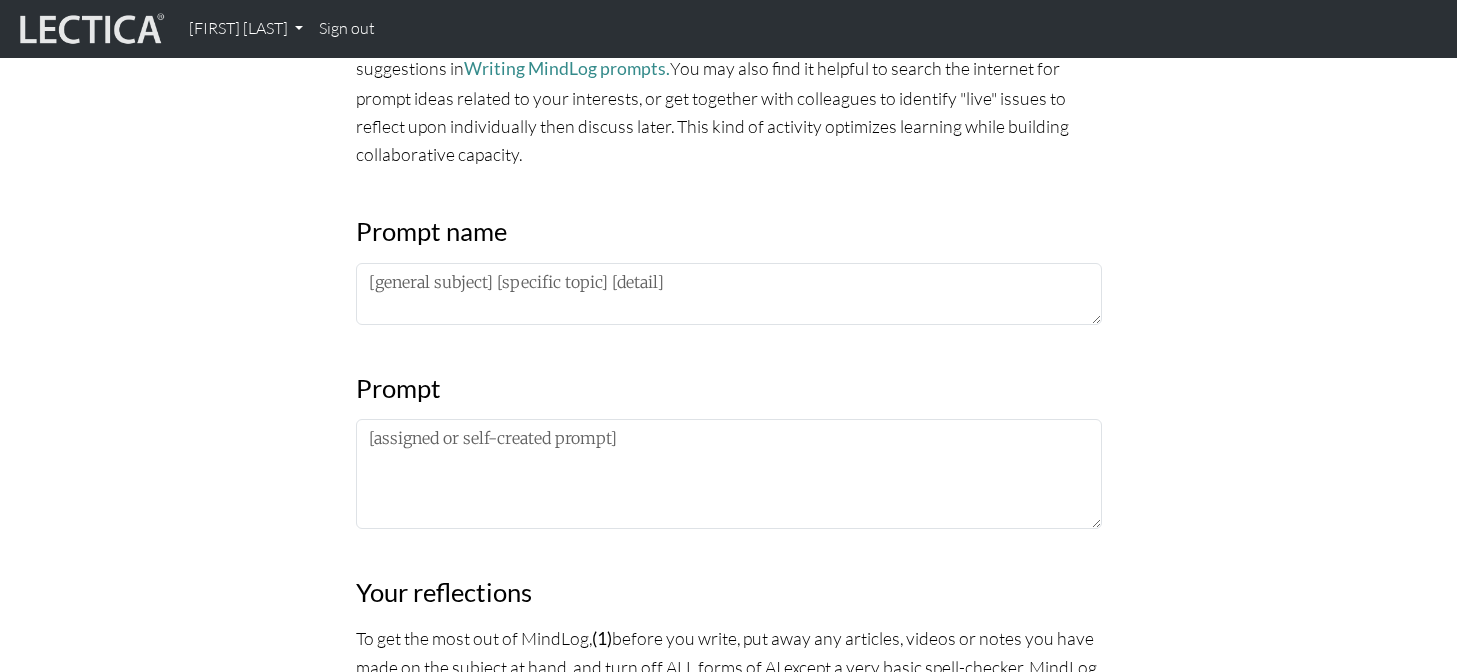 scroll, scrollTop: 744, scrollLeft: 0, axis: vertical 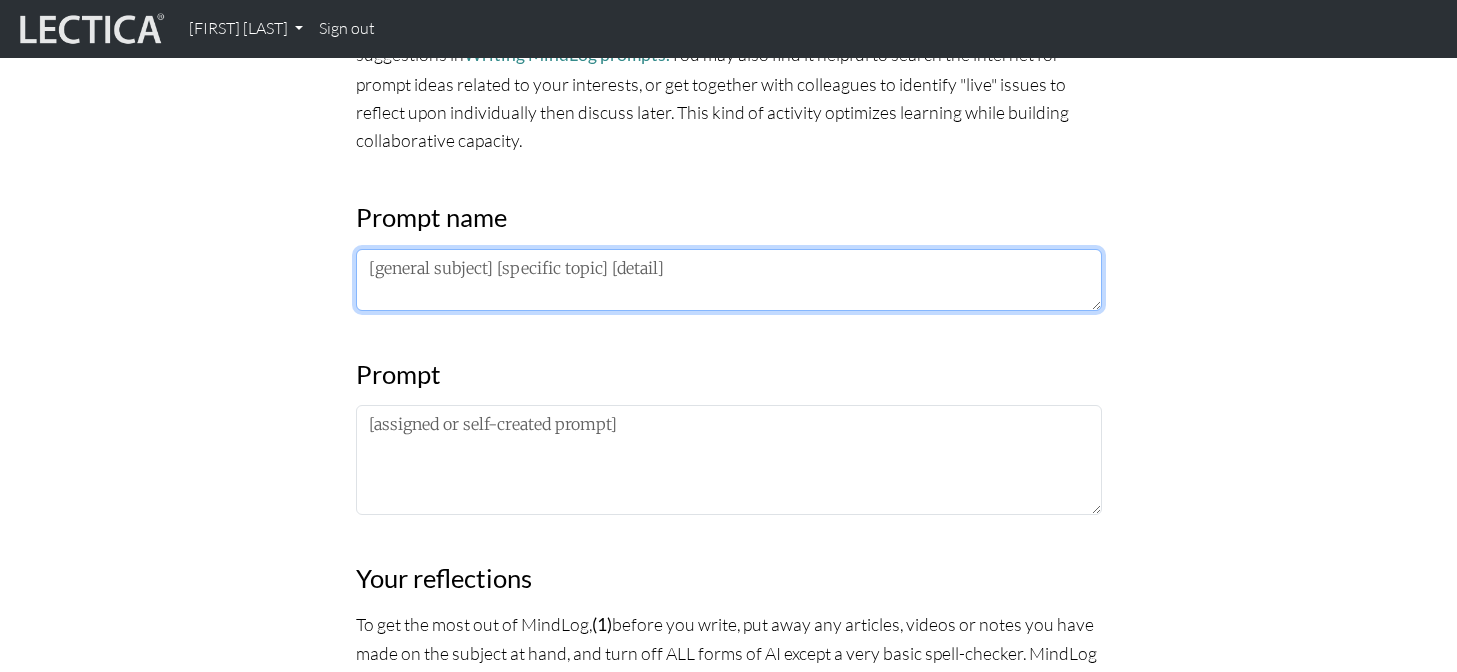 click at bounding box center [729, 280] 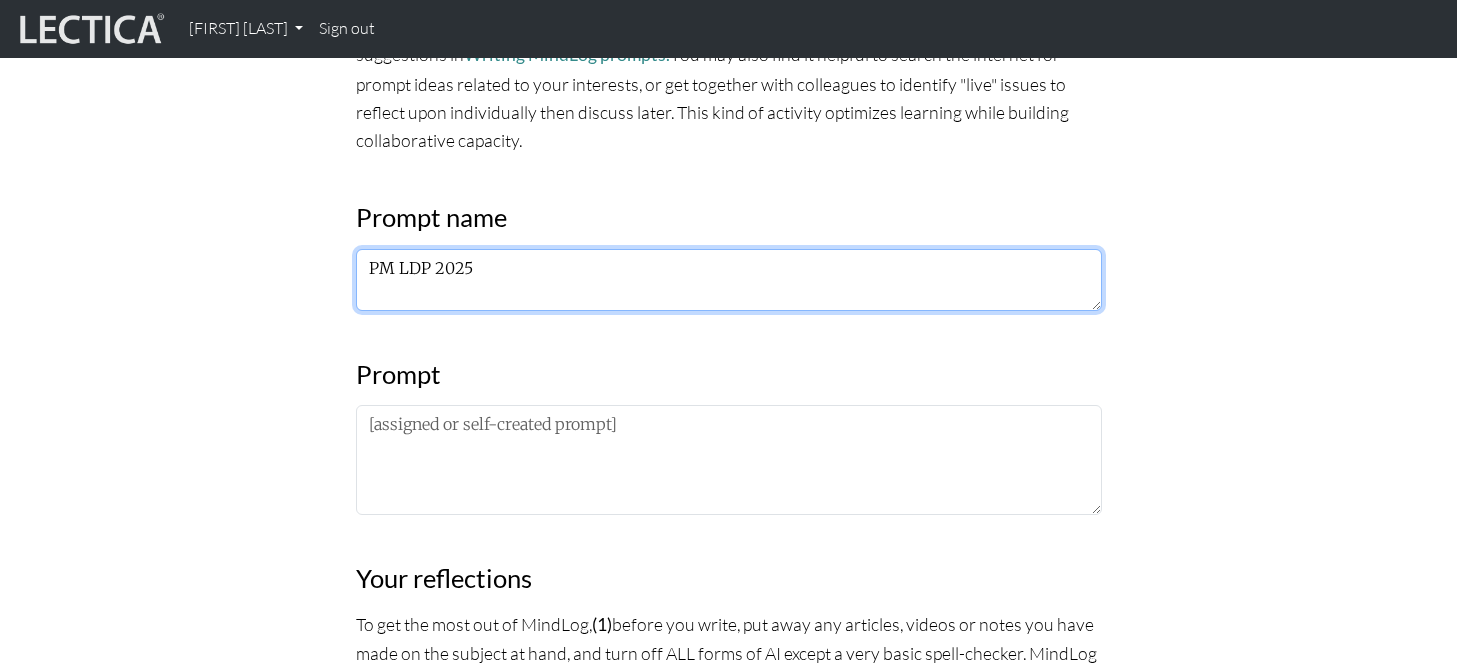type on "PM LDP 2025" 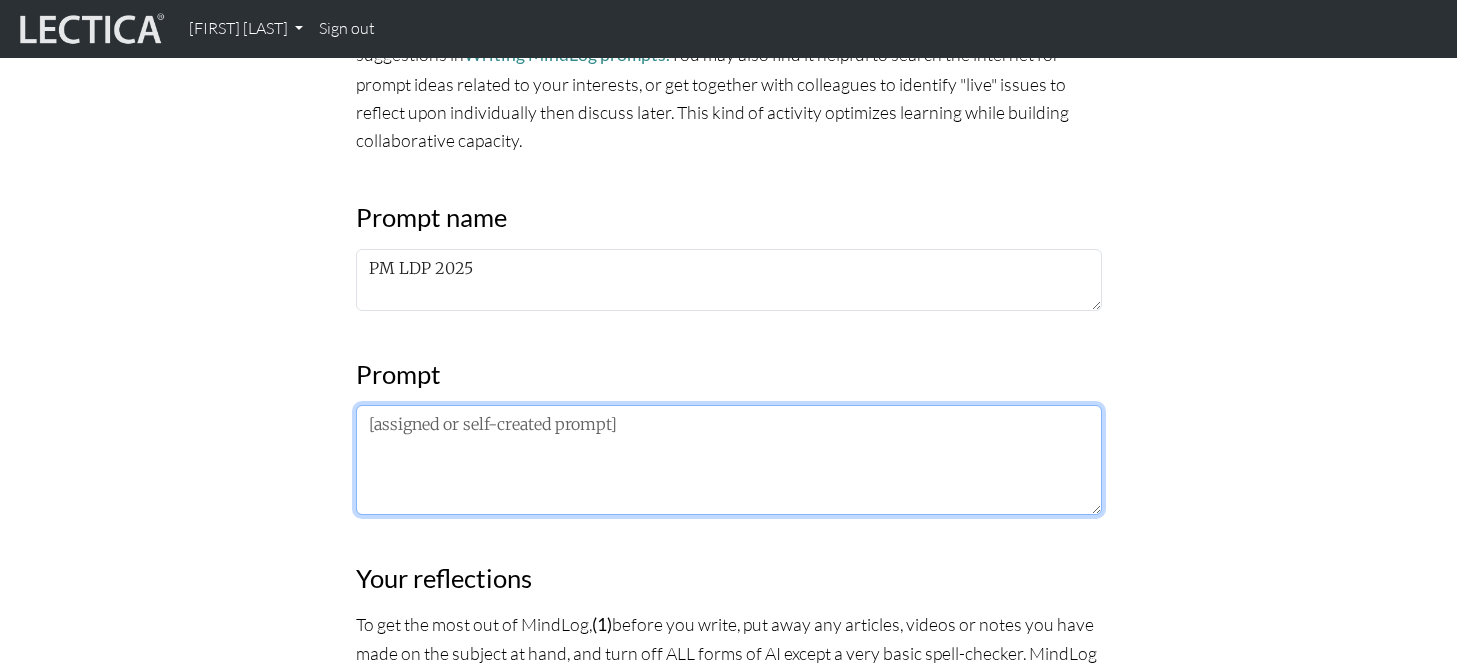 click at bounding box center [729, 460] 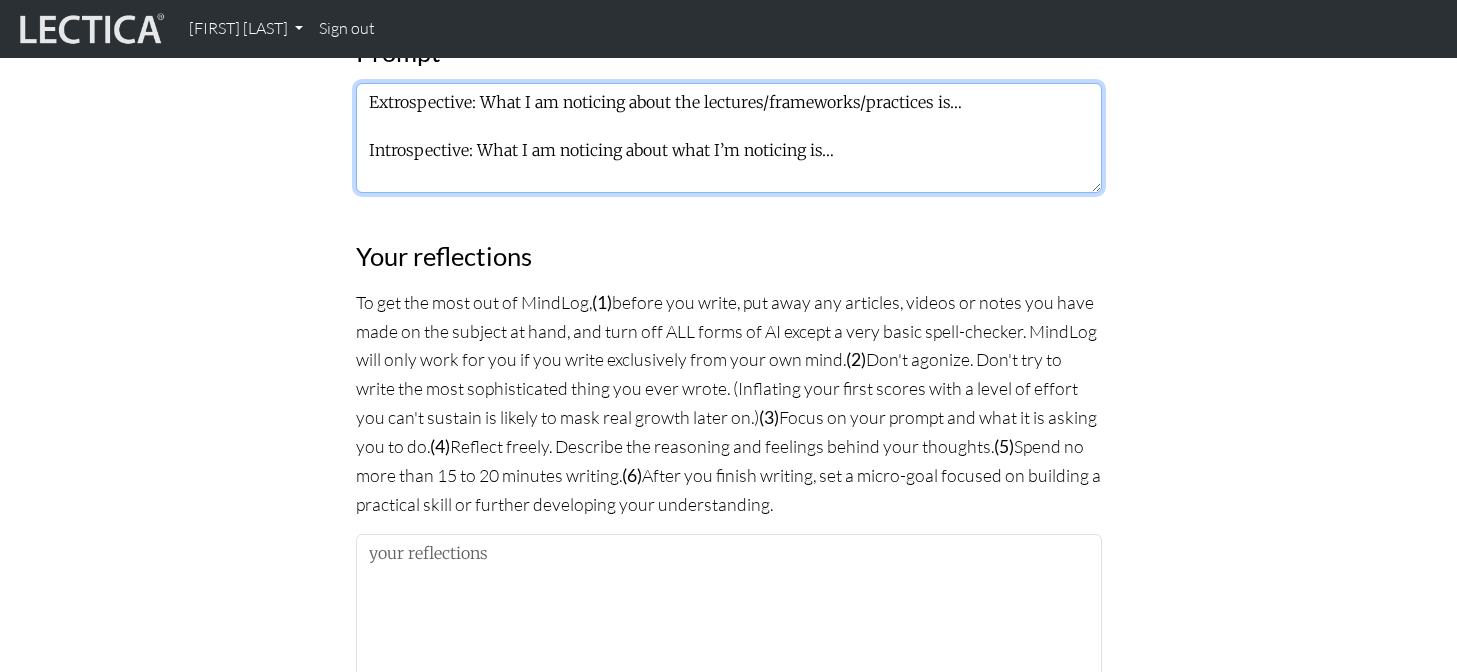 scroll, scrollTop: 1078, scrollLeft: 0, axis: vertical 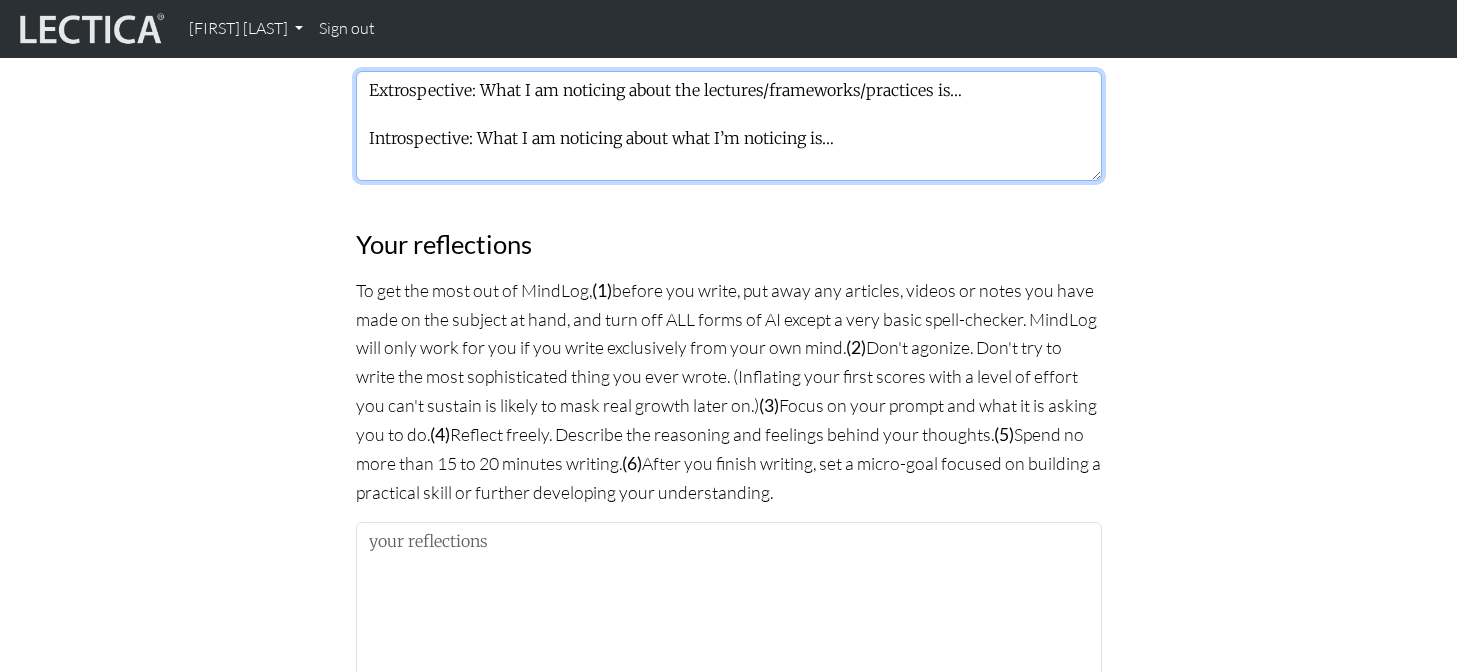type on "Extrospective: What I am noticing about the lectures/frameworks/practices is…
Introspective: What I am noticing about what I’m noticing is…" 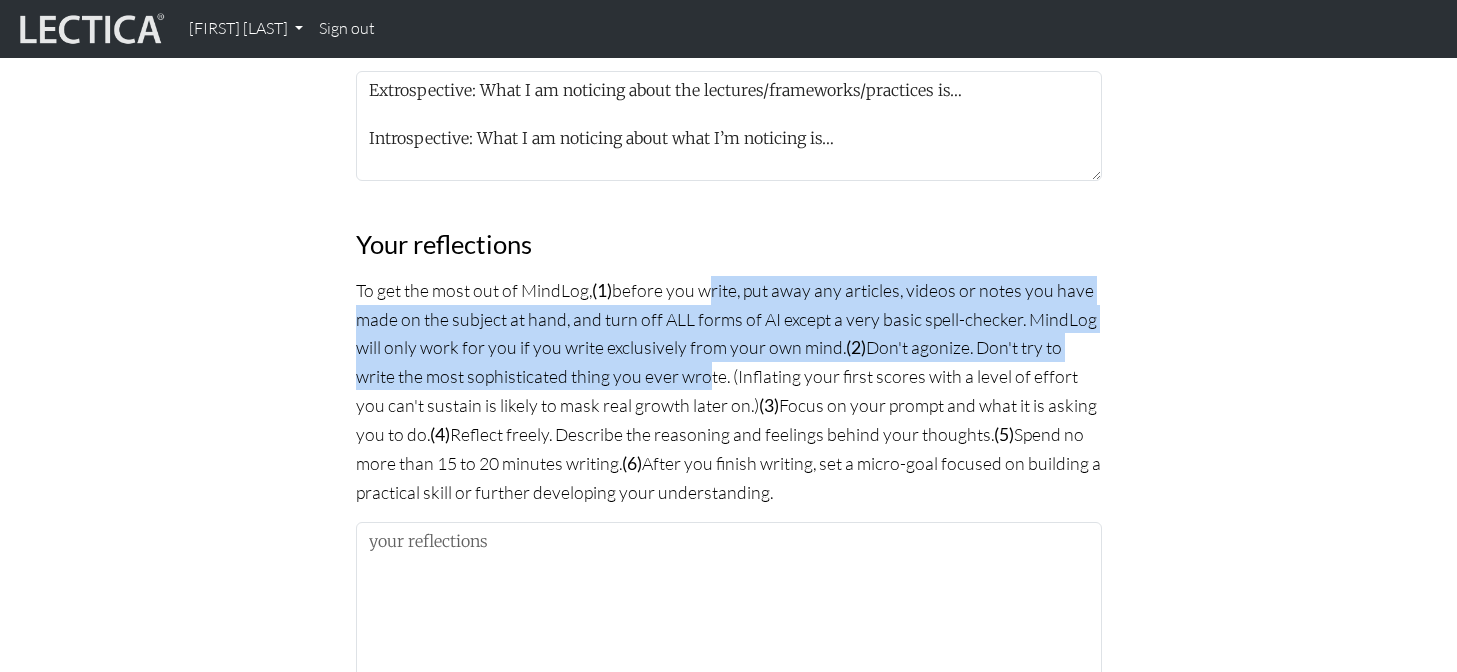 drag, startPoint x: 701, startPoint y: 291, endPoint x: 702, endPoint y: 376, distance: 85.00588 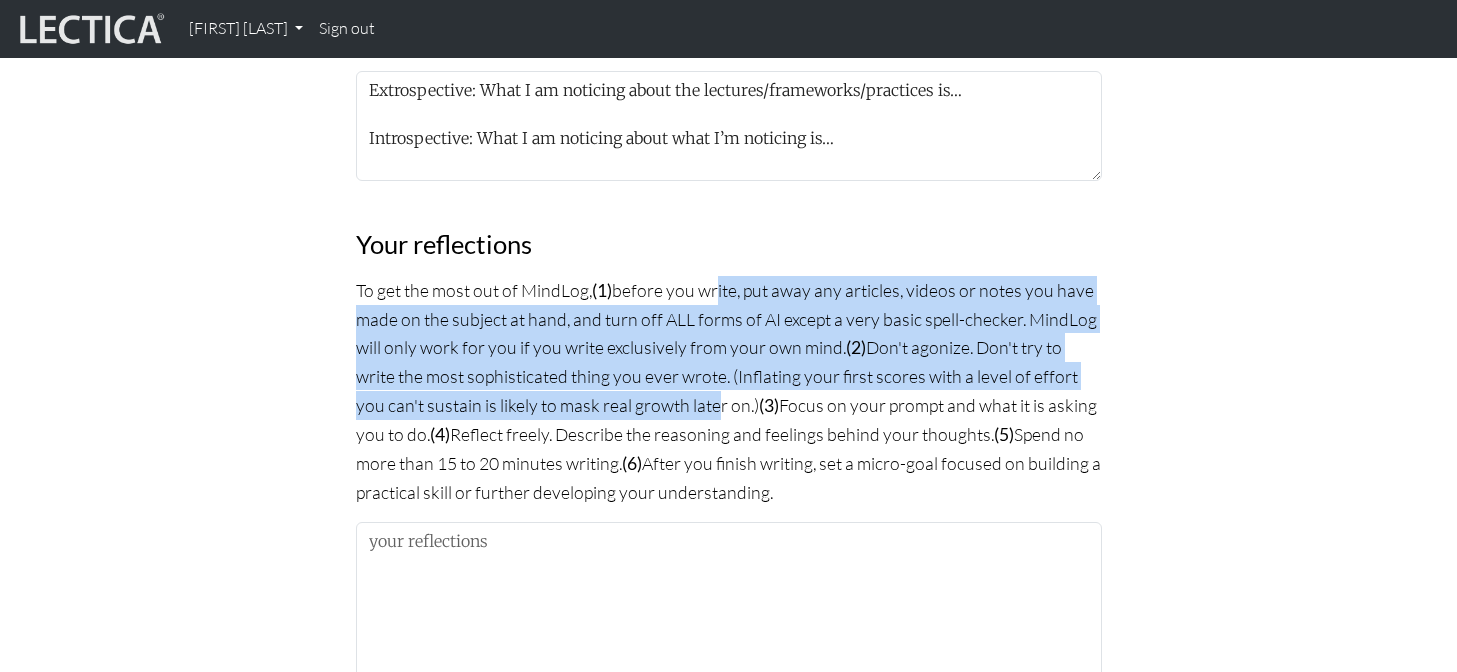 drag, startPoint x: 711, startPoint y: 389, endPoint x: 711, endPoint y: 292, distance: 97 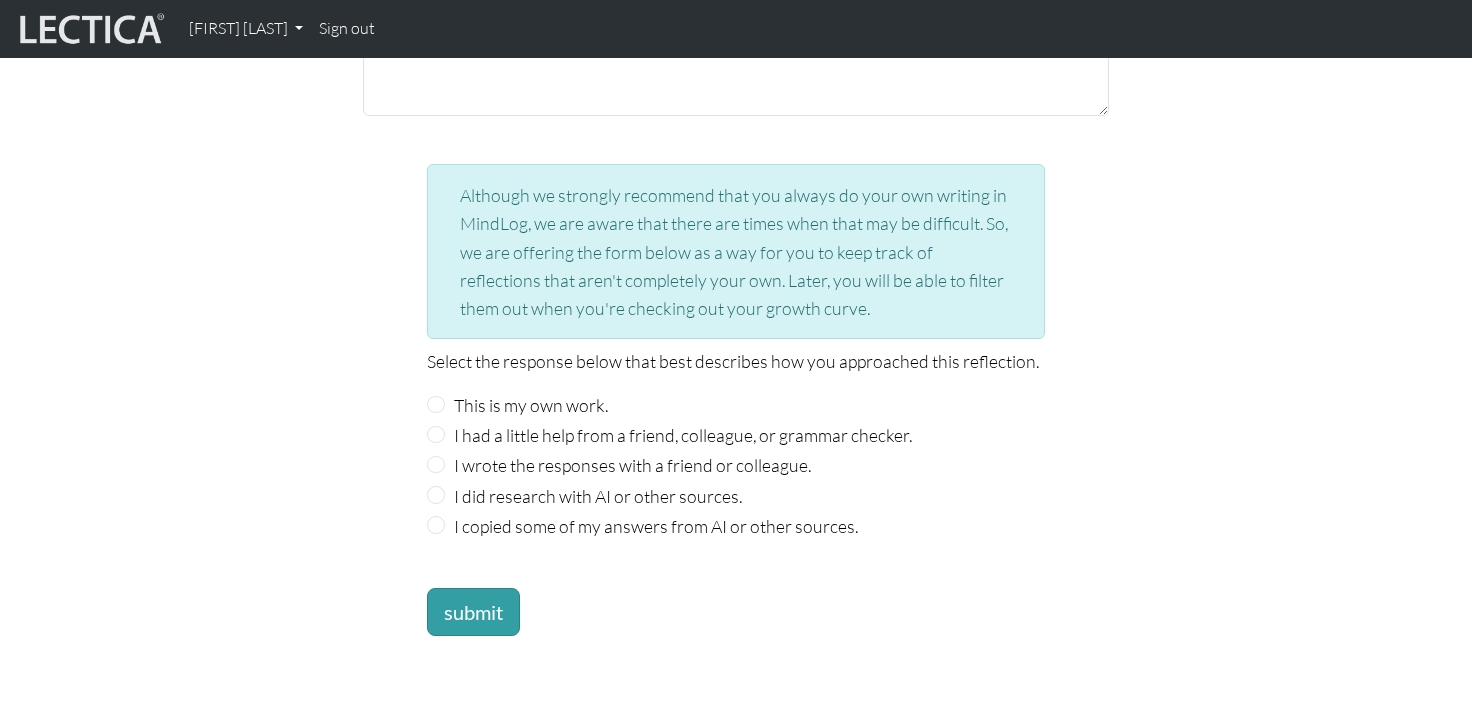 scroll, scrollTop: 1998, scrollLeft: 0, axis: vertical 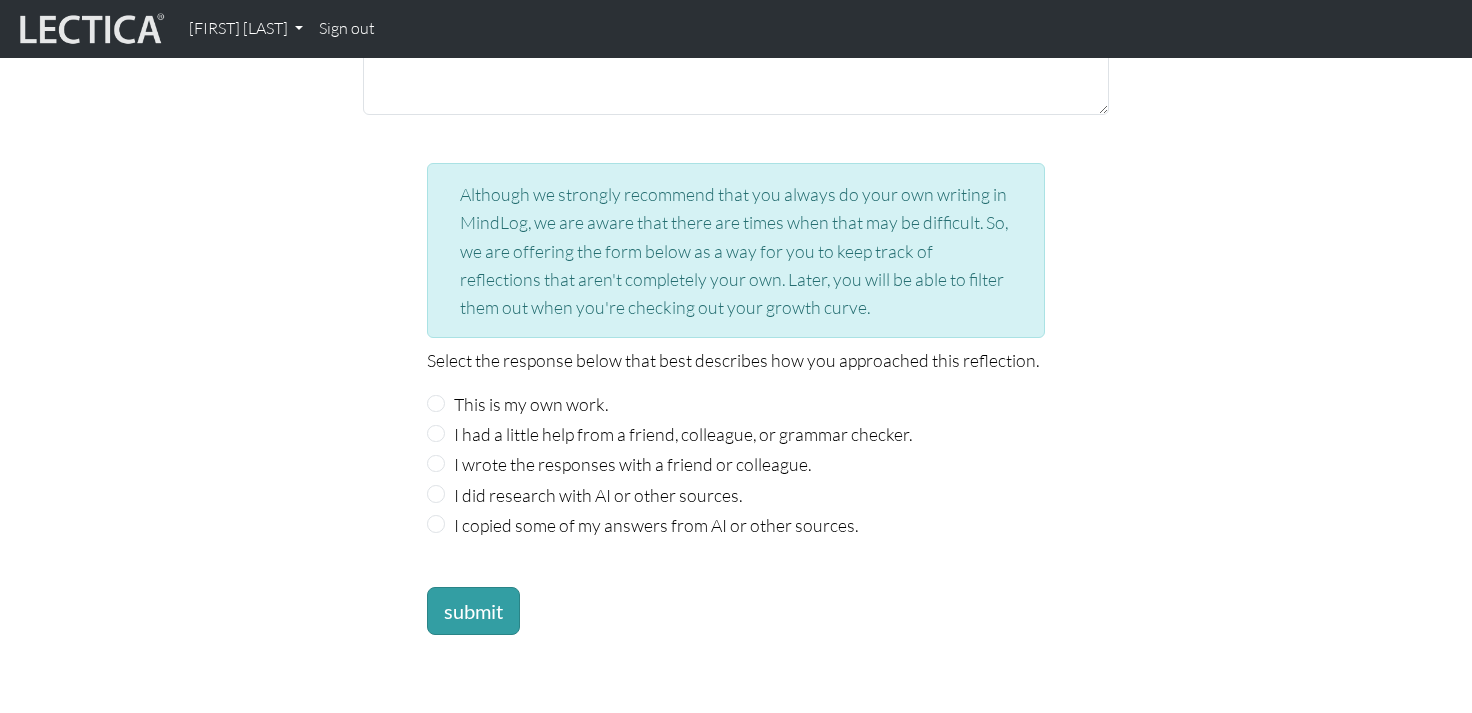 click on "This is my own work." at bounding box center [531, 404] 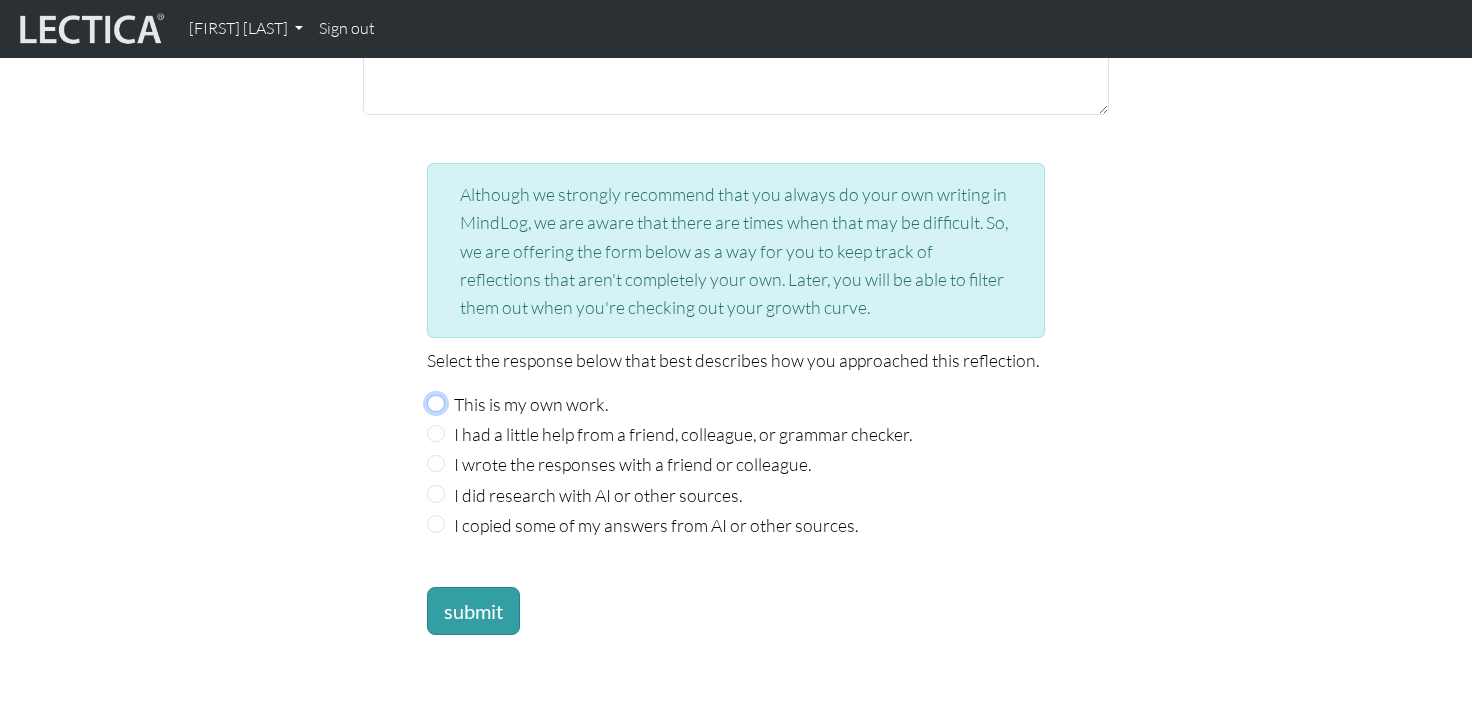 click on "This is my own work." at bounding box center [436, 404] 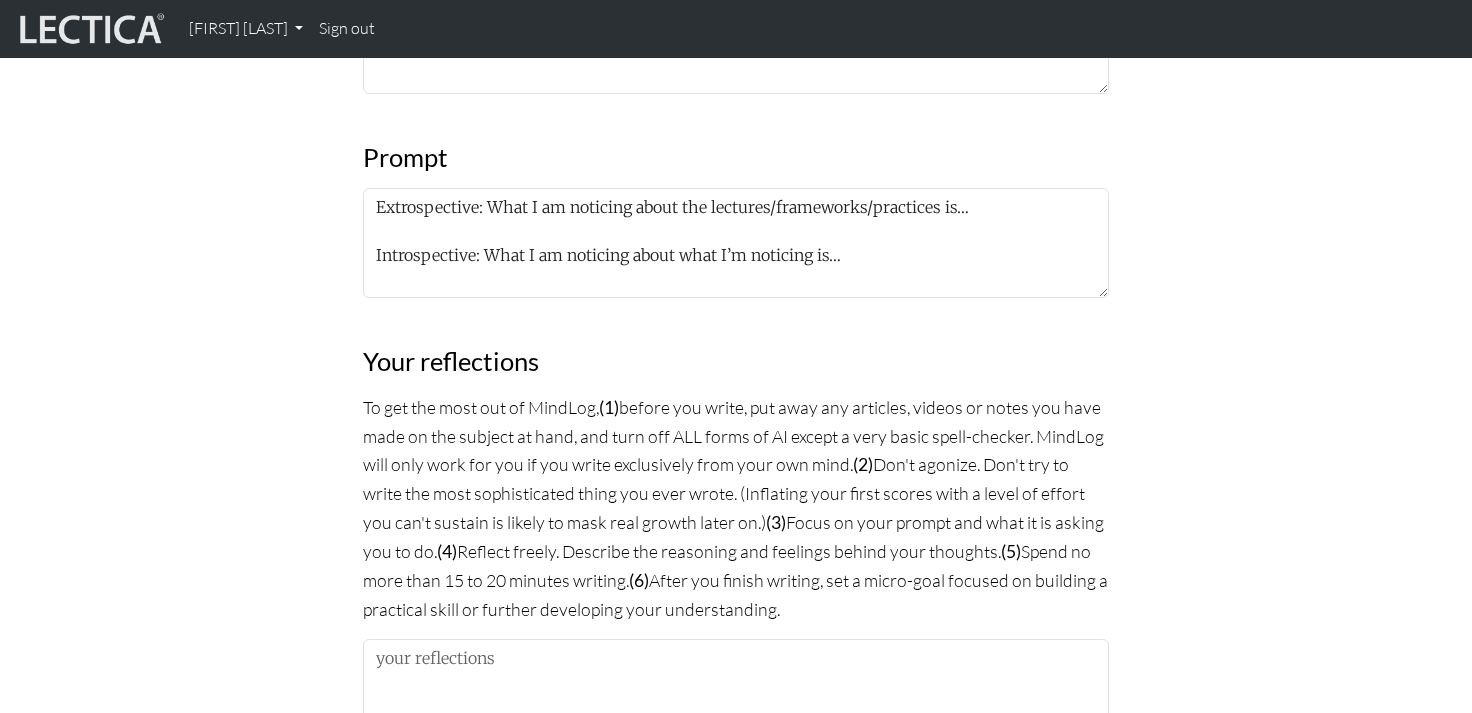 scroll, scrollTop: 946, scrollLeft: 0, axis: vertical 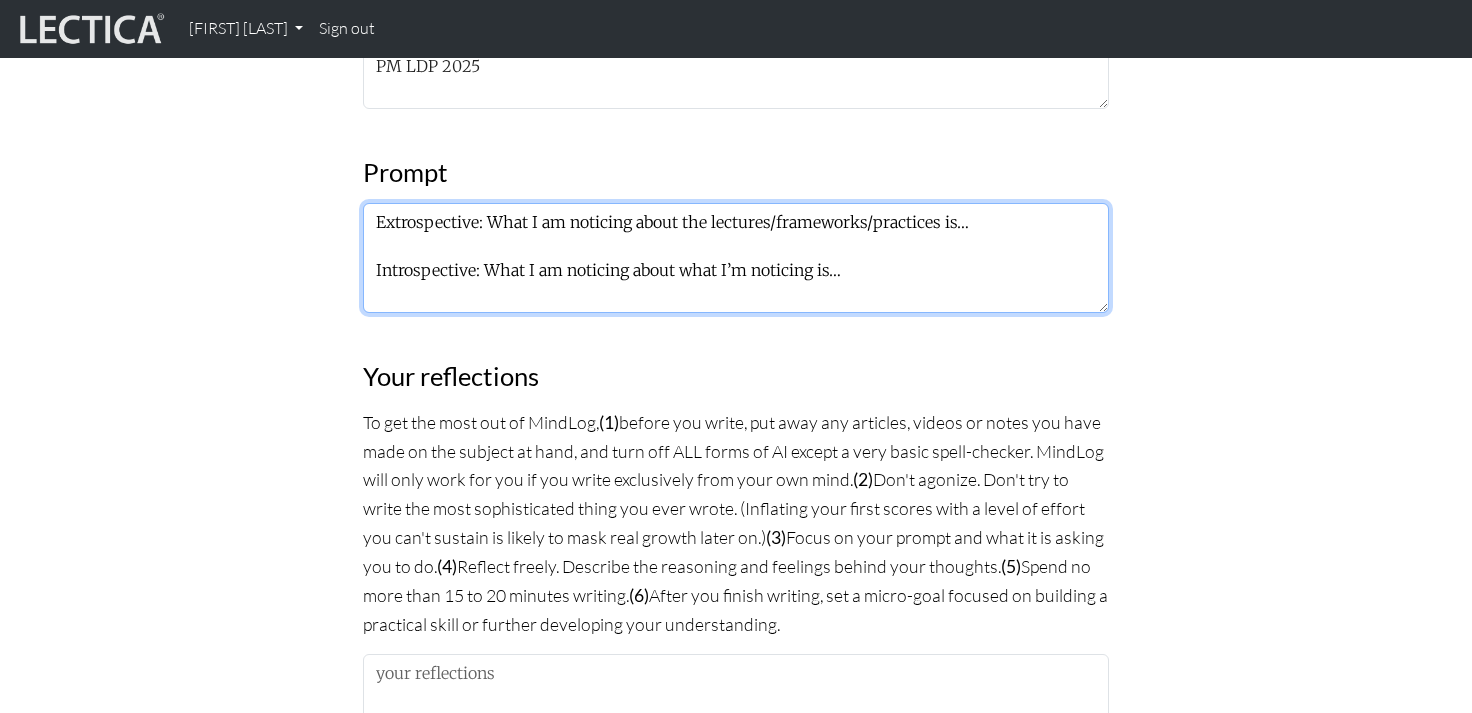 drag, startPoint x: 843, startPoint y: 271, endPoint x: 336, endPoint y: 222, distance: 509.36234 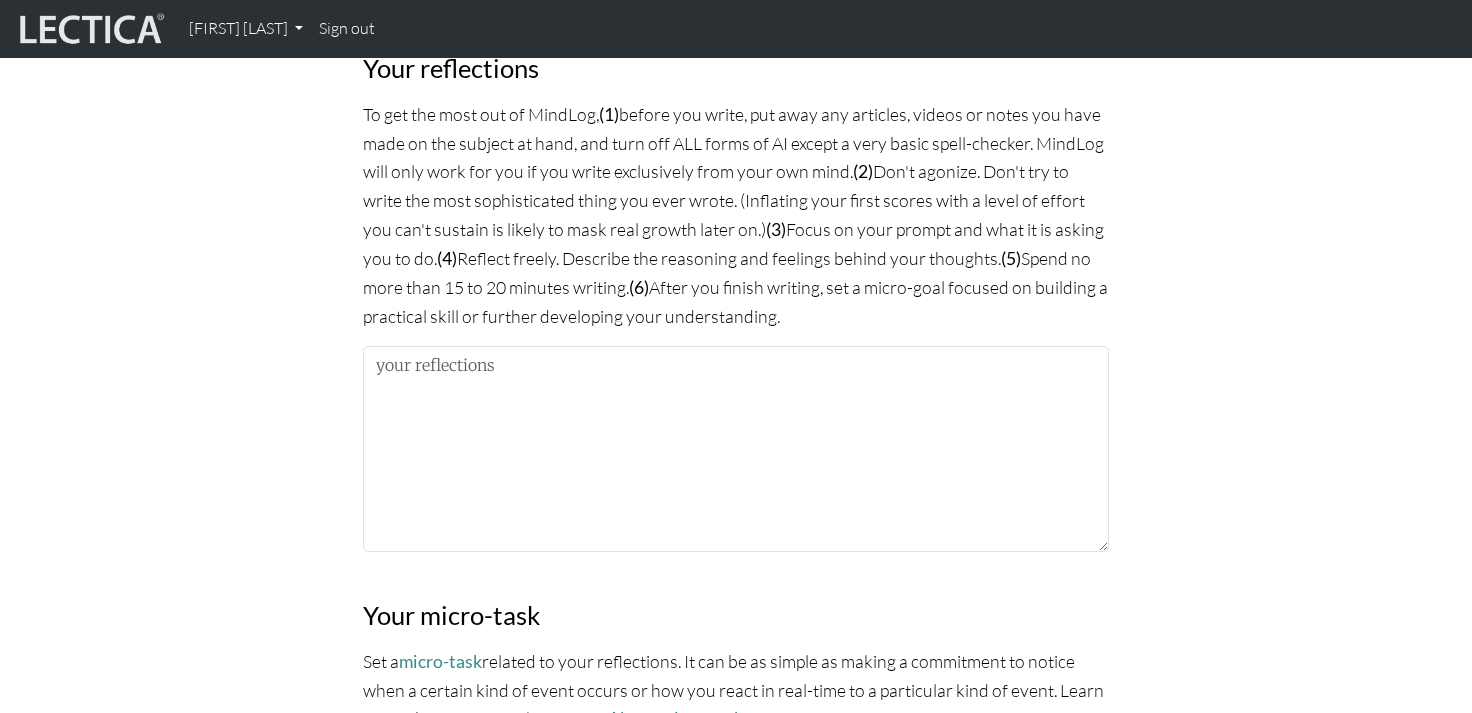 scroll, scrollTop: 1259, scrollLeft: 0, axis: vertical 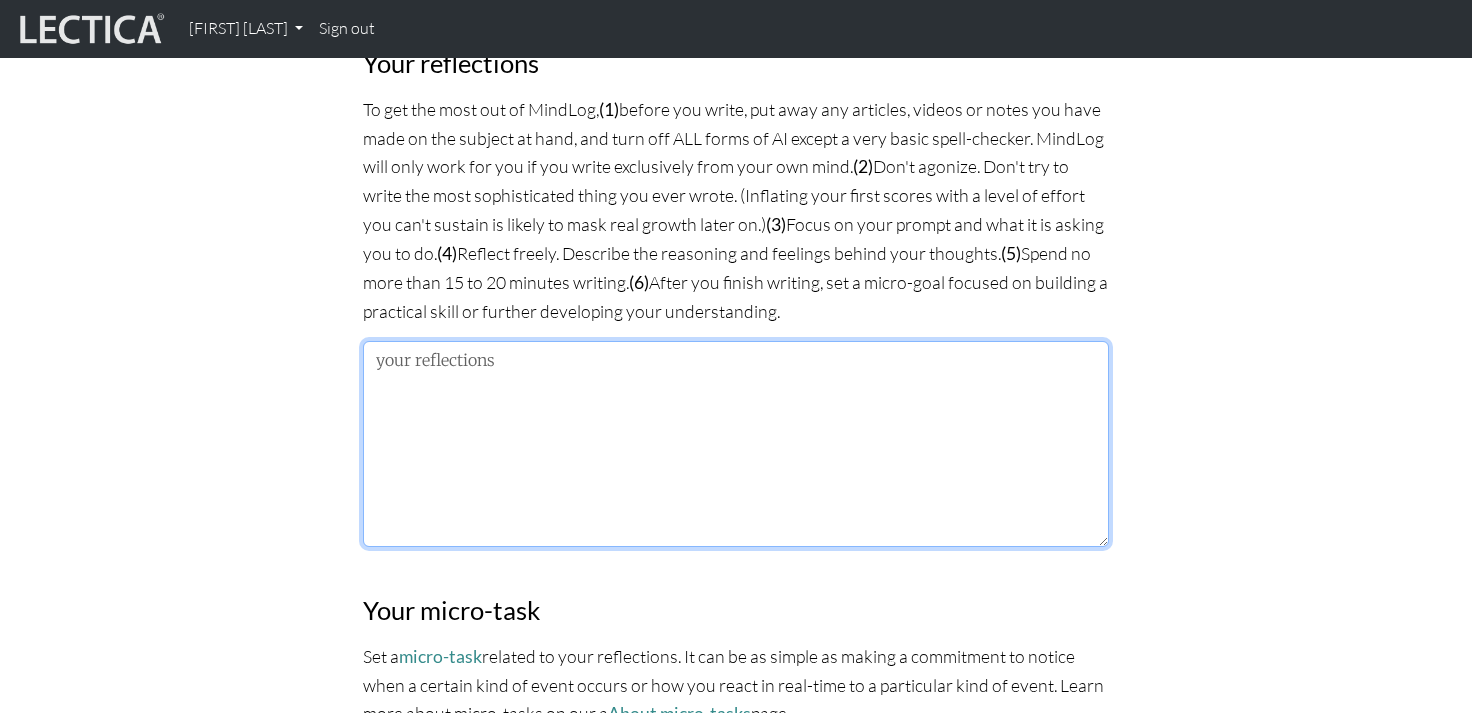 click at bounding box center (736, 444) 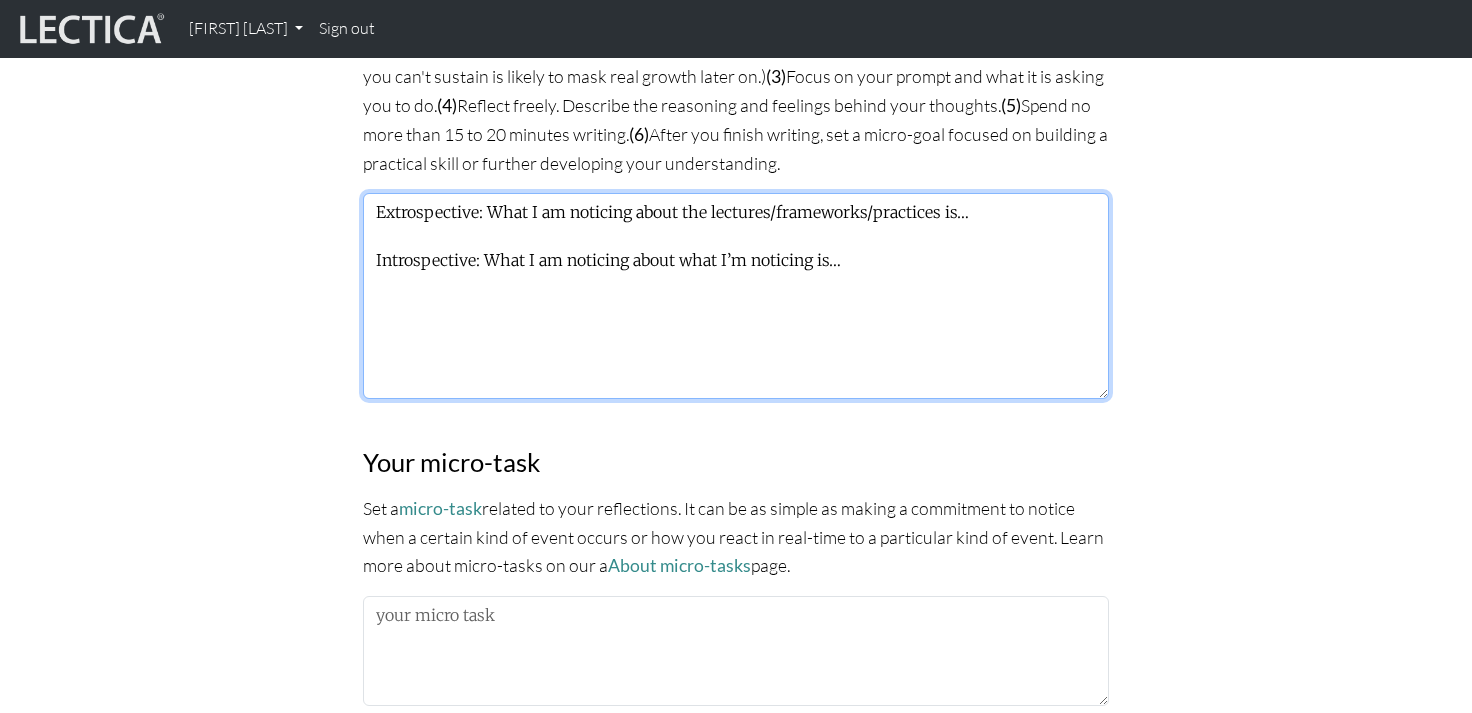 scroll, scrollTop: 1405, scrollLeft: 0, axis: vertical 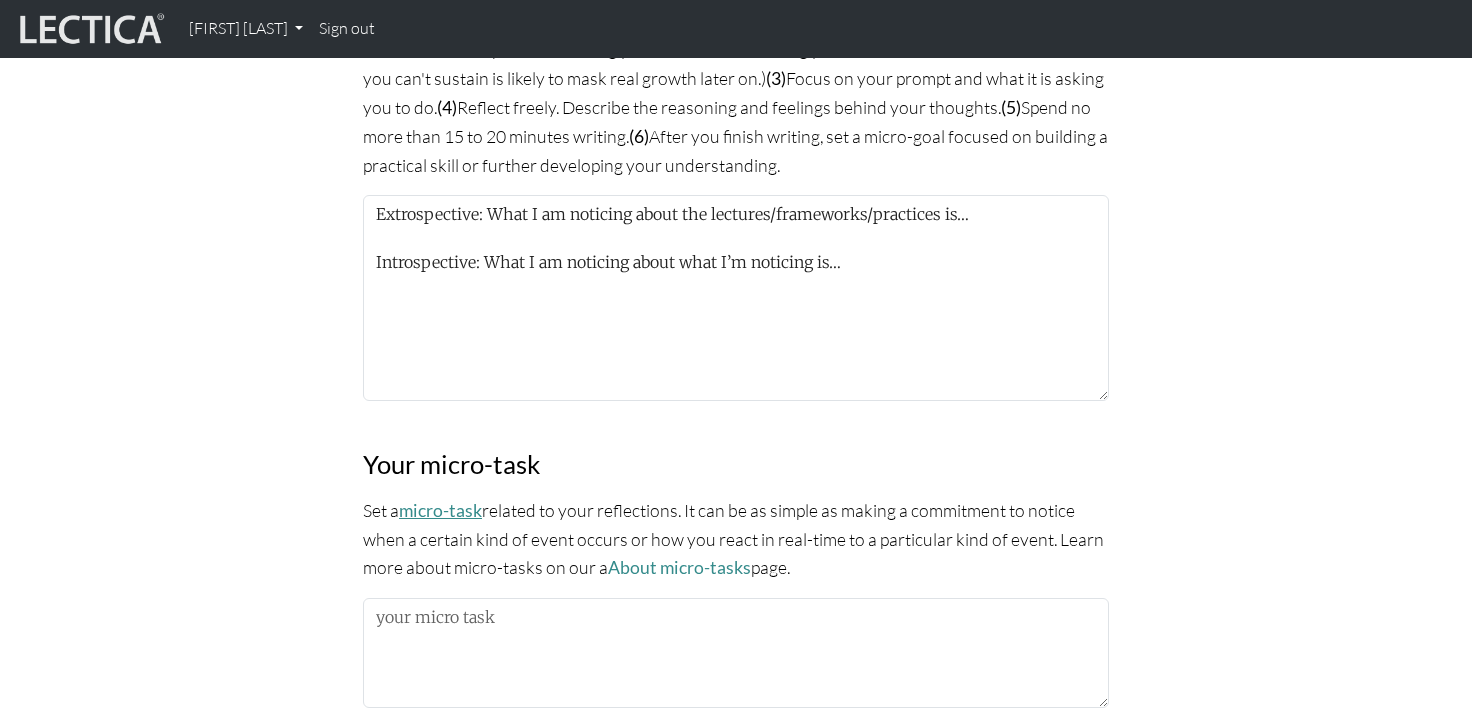 click on "micro-task" at bounding box center [440, 510] 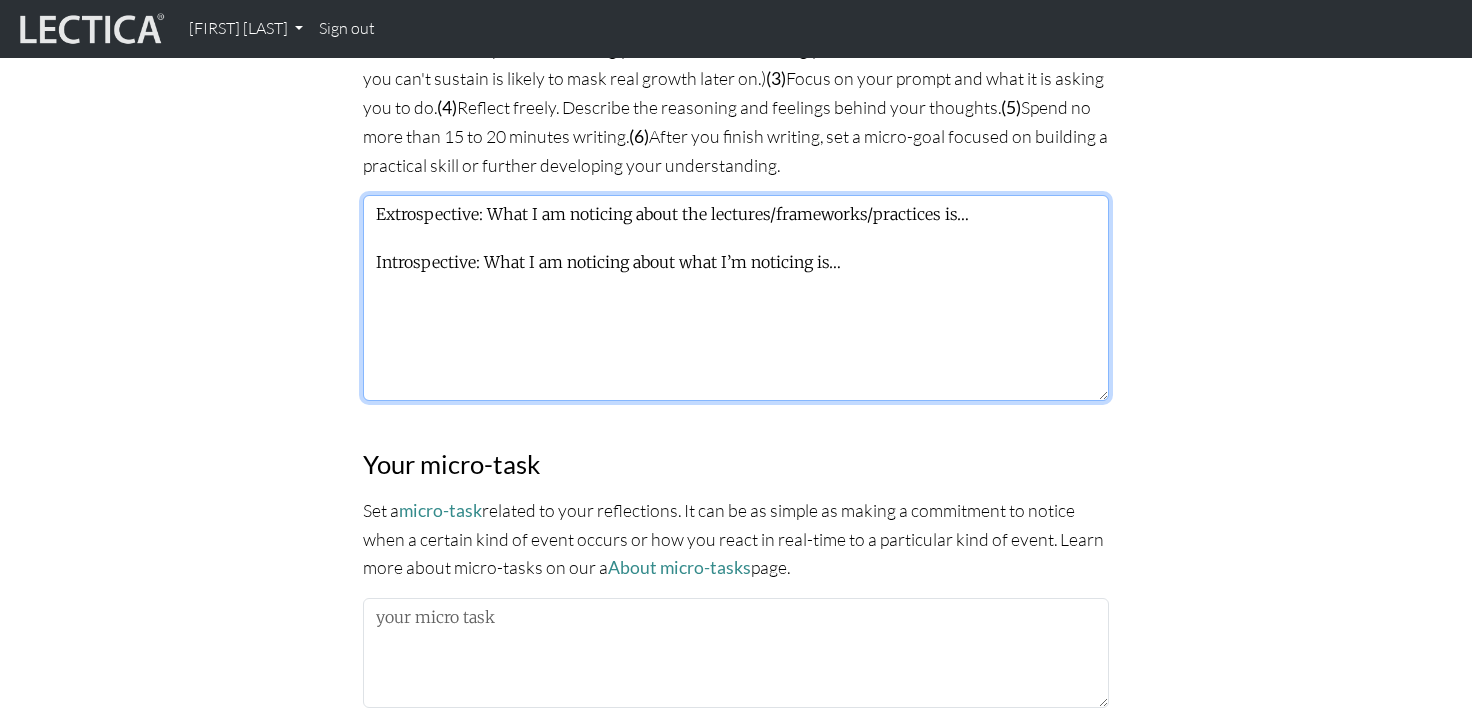 click on "Extrospective: What I am noticing about the lectures/frameworks/practices is…
Introspective: What I am noticing about what I’m noticing is…" at bounding box center [736, 298] 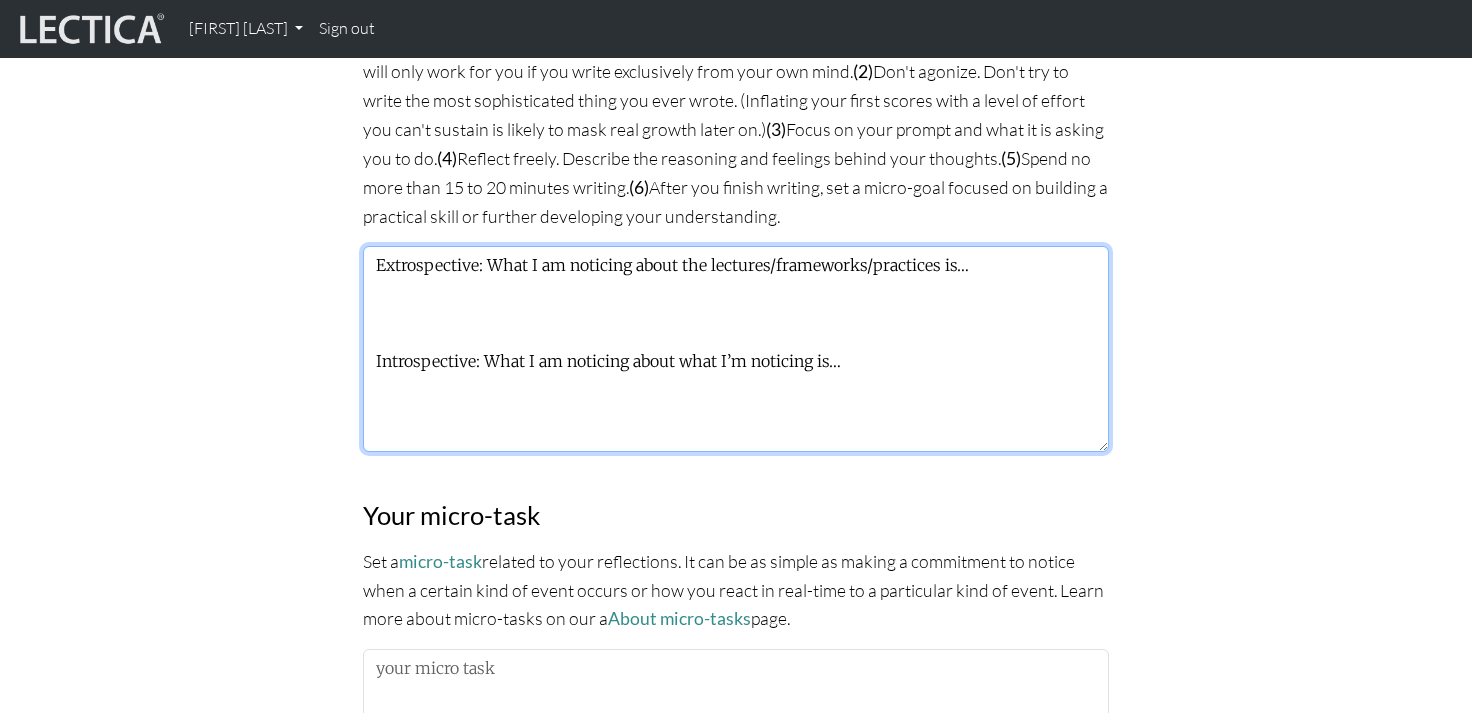scroll, scrollTop: 1349, scrollLeft: 0, axis: vertical 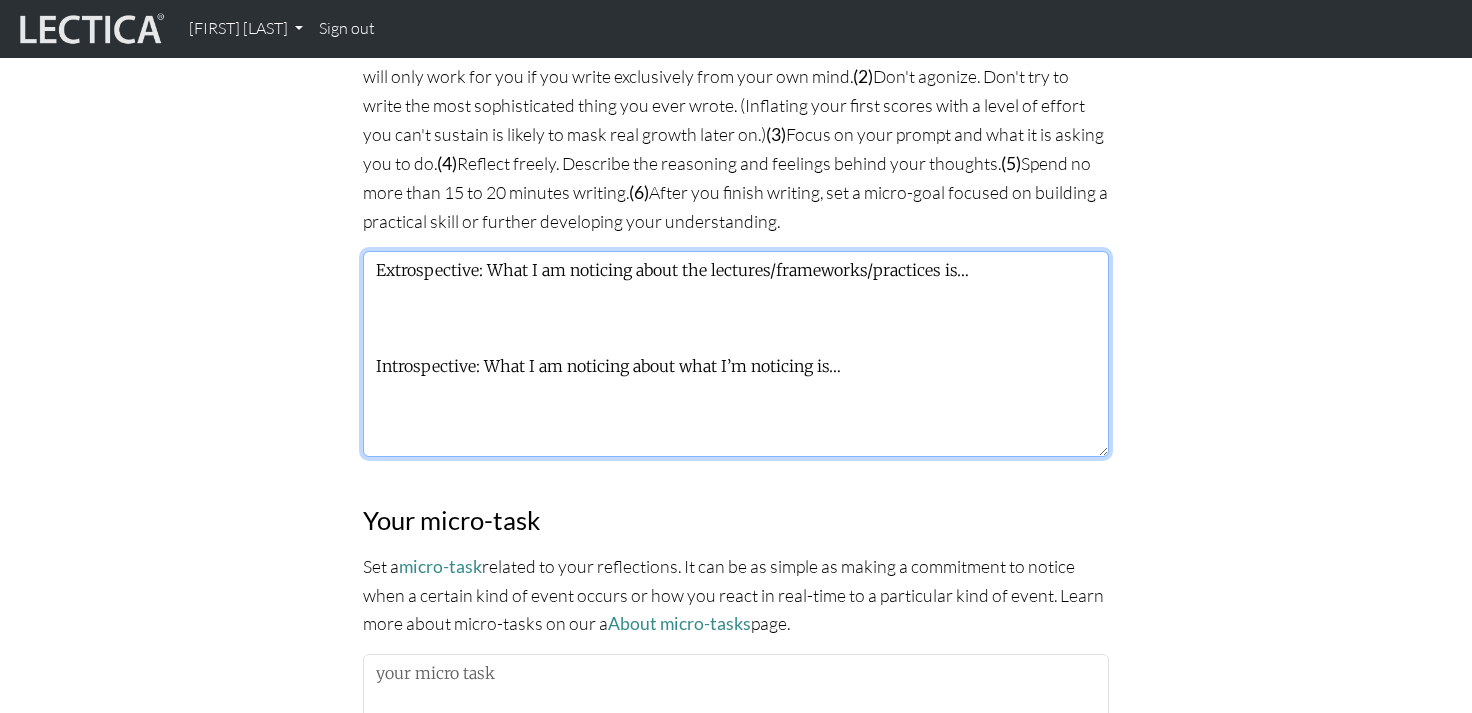 click on "Extrospective: What I am noticing about the lectures/frameworks/practices is…
Introspective: What I am noticing about what I’m noticing is…" at bounding box center [736, 354] 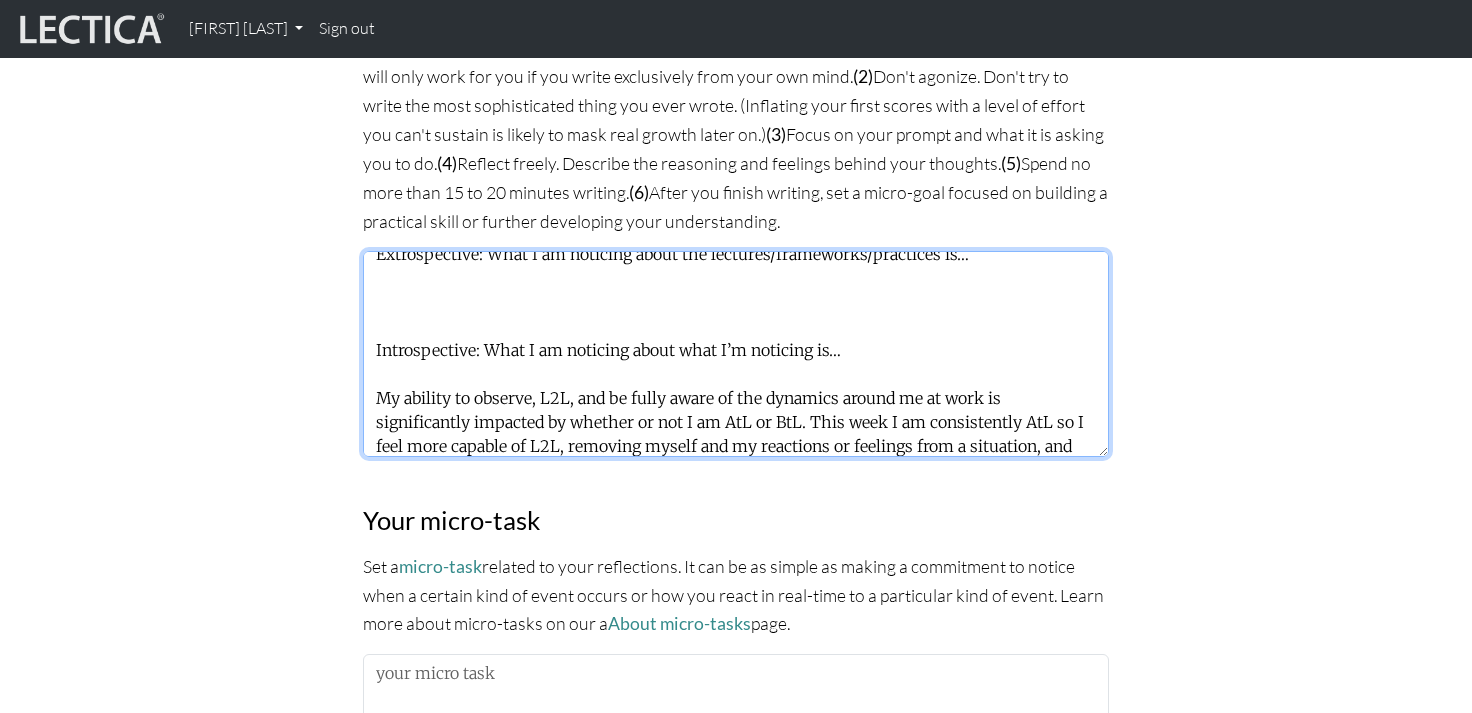 scroll, scrollTop: 40, scrollLeft: 0, axis: vertical 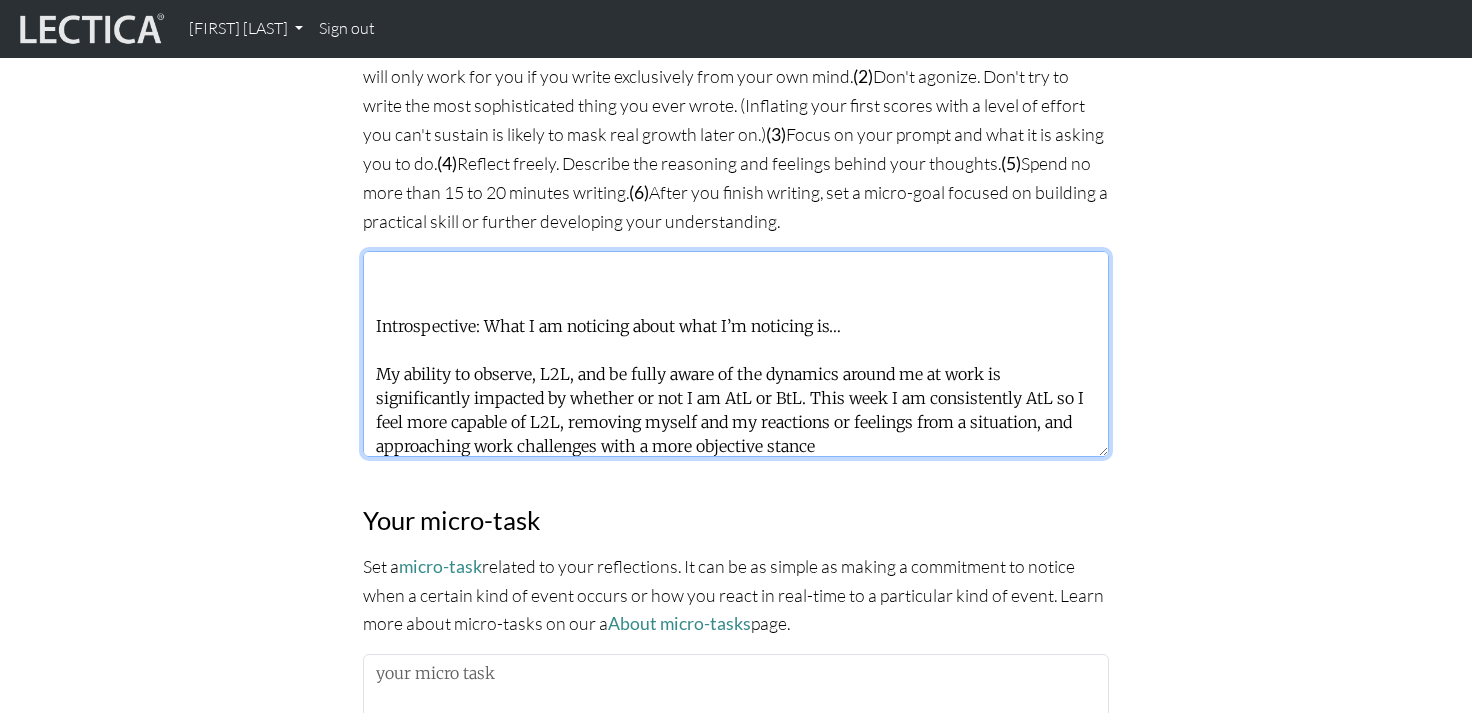 drag, startPoint x: 762, startPoint y: 439, endPoint x: 698, endPoint y: 439, distance: 64 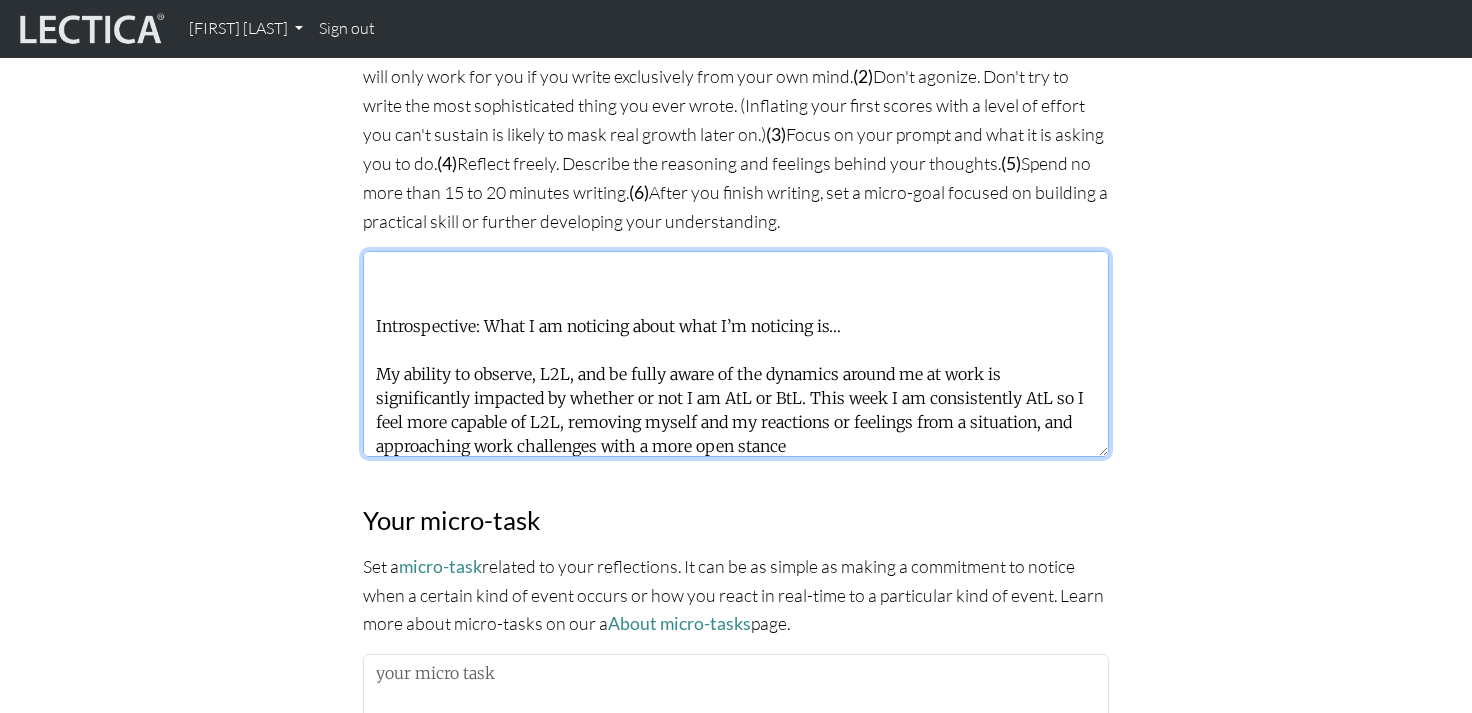 click on "Extrospective: What I am noticing about the lectures/frameworks/practices is…
Introspective: What I am noticing about what I’m noticing is…
My ability to observe, L2L, and be fully aware of the dynamics around me at work is significantly impacted by whether or not I am AtL or BtL. This week I am consistently AtL so I feel more capable of L2L, removing myself and my reactions or feelings from a situation, and approaching work challenges with a more open stance" at bounding box center (736, 354) 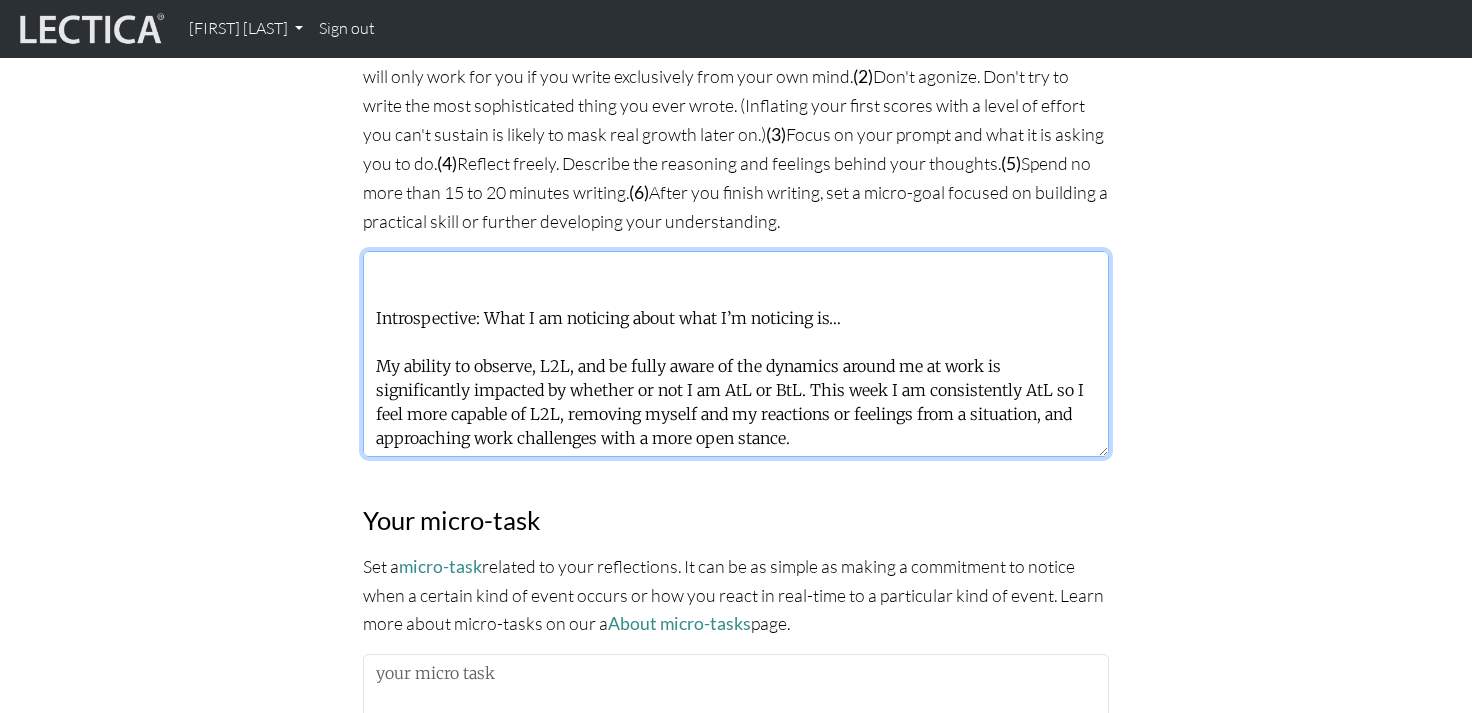 scroll, scrollTop: 88, scrollLeft: 0, axis: vertical 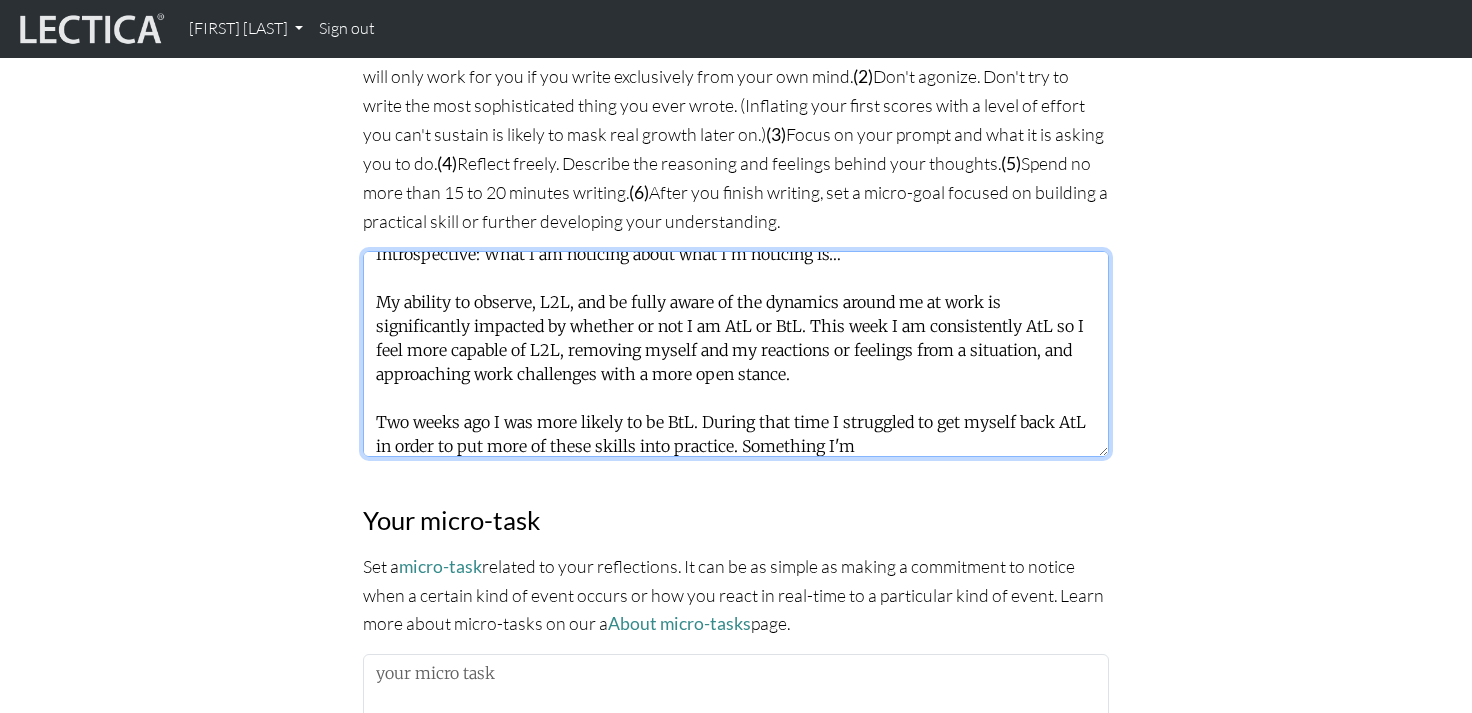 drag, startPoint x: 862, startPoint y: 441, endPoint x: 740, endPoint y: 435, distance: 122.14745 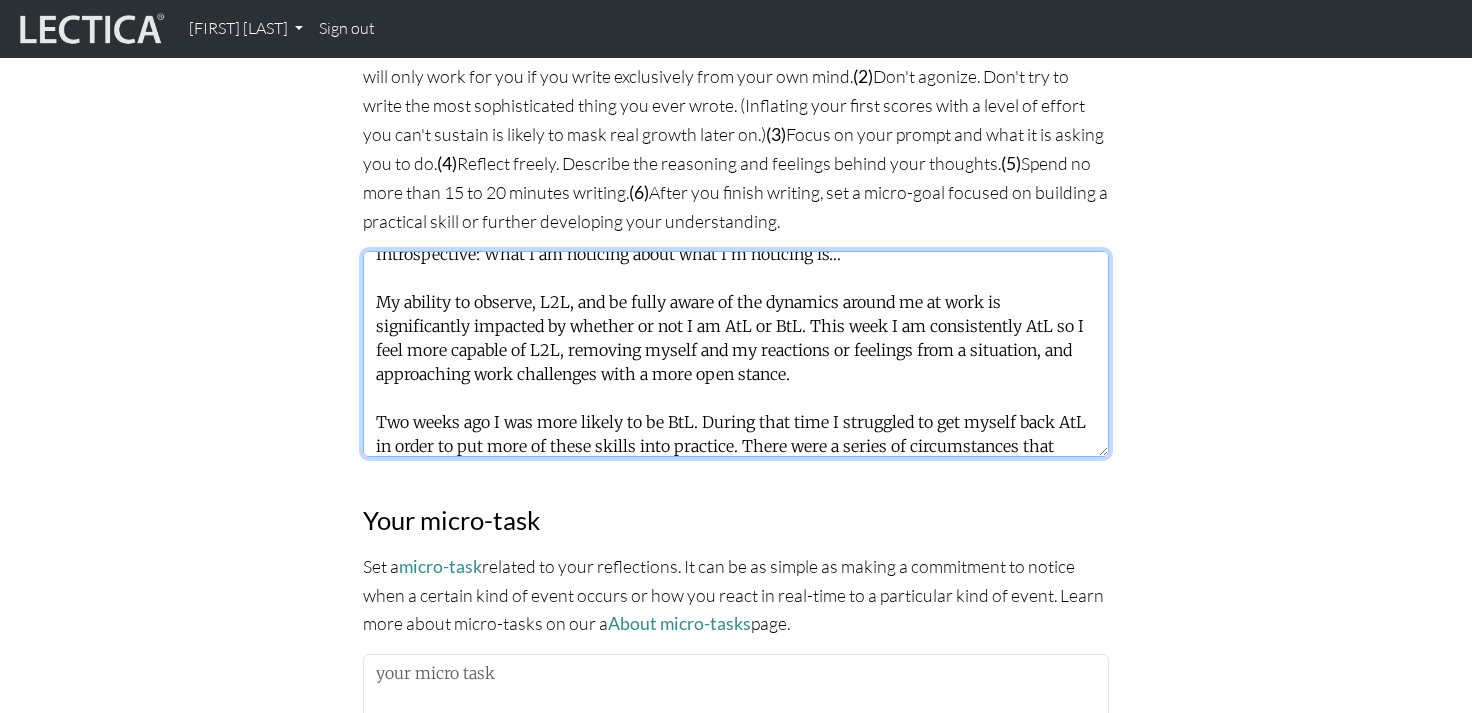 scroll, scrollTop: 136, scrollLeft: 0, axis: vertical 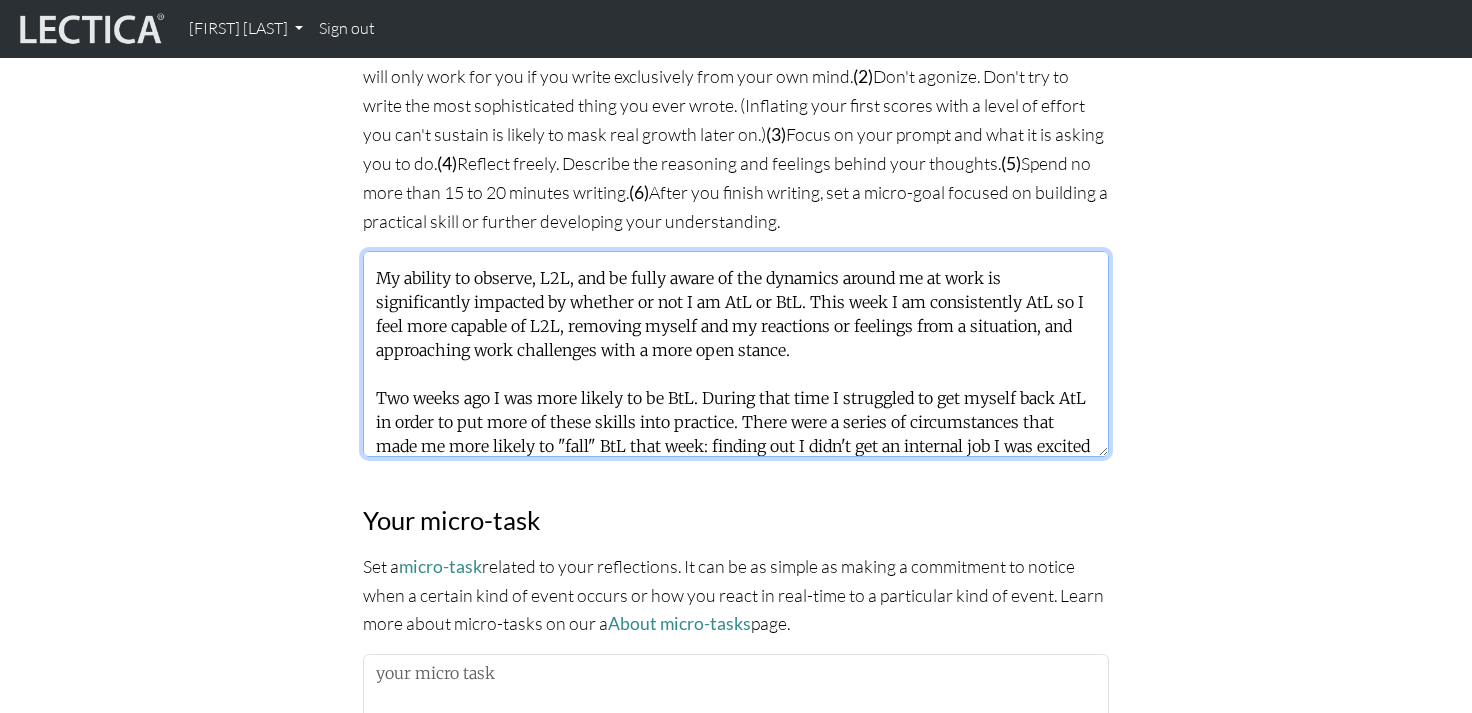 click on "Extrospective: What I am noticing about the lectures/frameworks/practices is…
Introspective: What I am noticing about what I’m noticing is…
My ability to observe, L2L, and be fully aware of the dynamics around me at work is significantly impacted by whether or not I am AtL or BtL. This week I am consistently AtL so I feel more capable of L2L, removing myself and my reactions or feelings from a situation, and approaching work challenges with a more open stance.
Two weeks ago I was more likely to be BtL. During that time I struggled to get myself back AtL in order to put more of these skills into practice. There were a series of circumstances that made me more likely to "fall" BtL that week: finding out I didn't get an internal job I was excited about" at bounding box center (736, 354) 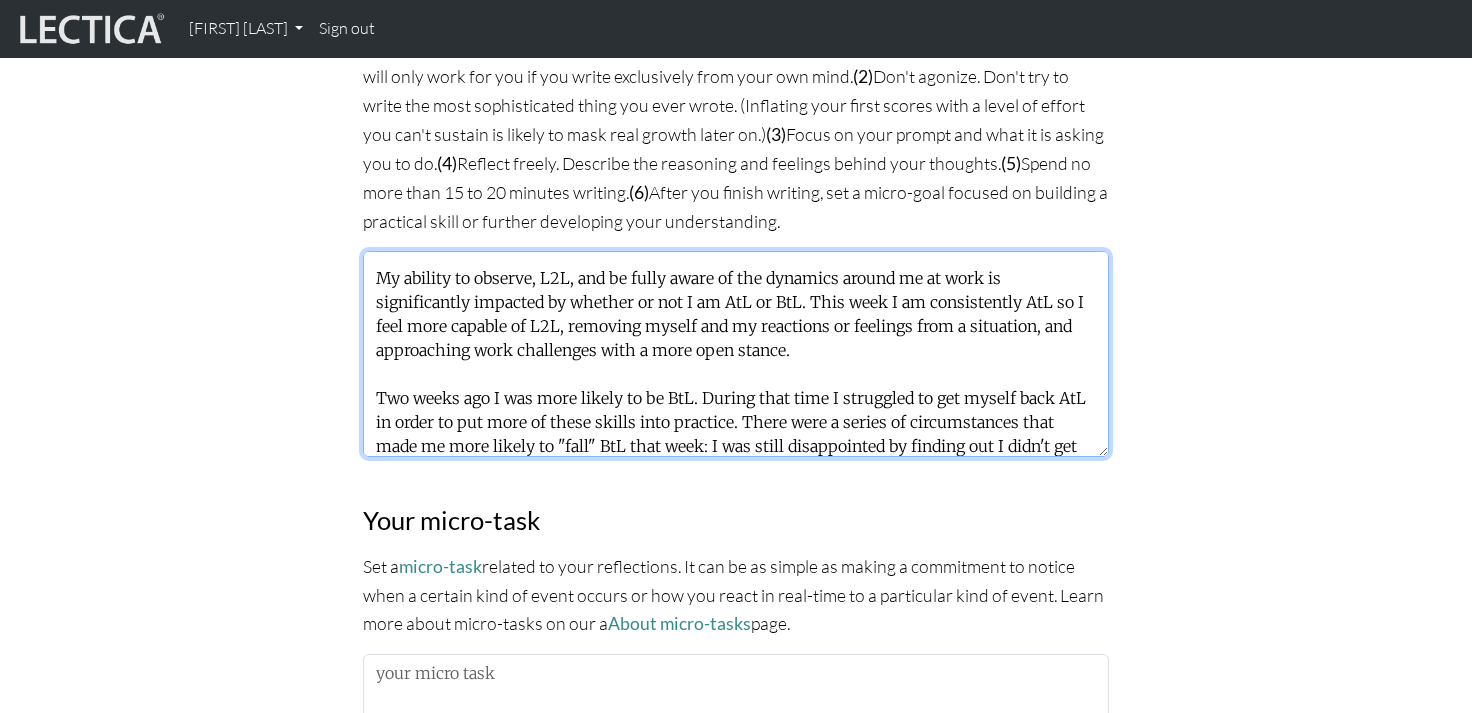scroll, scrollTop: 168, scrollLeft: 0, axis: vertical 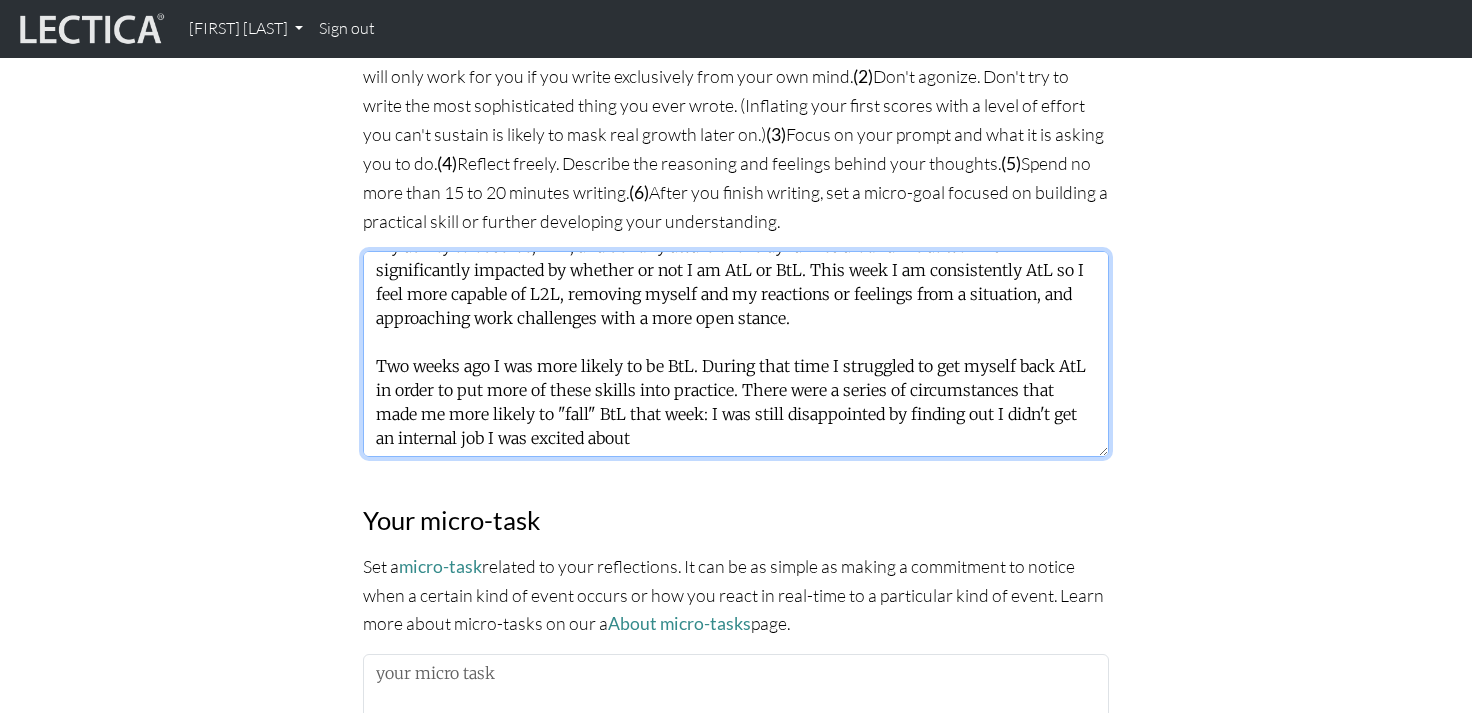click on "Extrospective: What I am noticing about the lectures/frameworks/practices is…
Introspective: What I am noticing about what I’m noticing is…
My ability to observe, L2L, and be fully aware of the dynamics around me at work is significantly impacted by whether or not I am AtL or BtL. This week I am consistently AtL so I feel more capable of L2L, removing myself and my reactions or feelings from a situation, and approaching work challenges with a more open stance.
Two weeks ago I was more likely to be BtL. During that time I struggled to get myself back AtL in order to put more of these skills into practice. There were a series of circumstances that made me more likely to "fall" BtL that week: I was still disappointed by finding out I didn't get an internal job I was excited about" at bounding box center (736, 354) 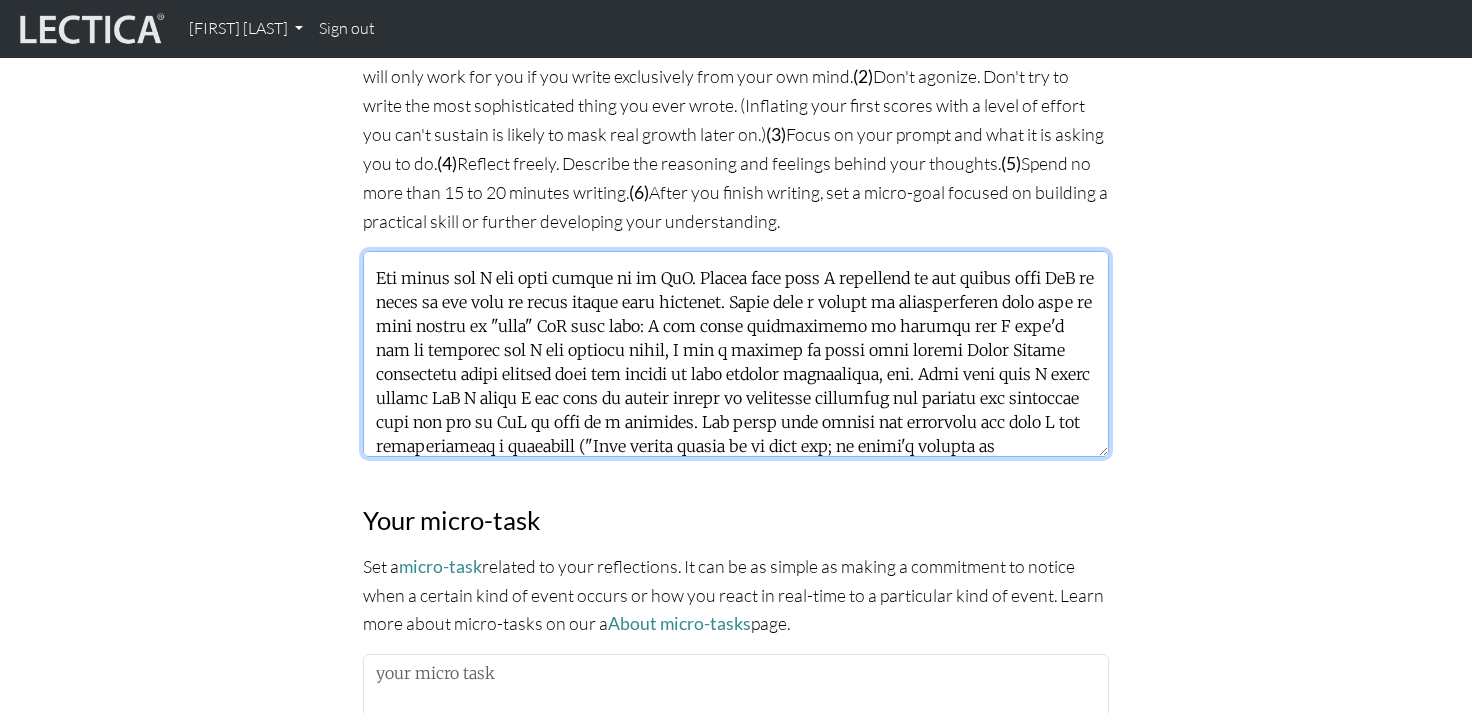 scroll, scrollTop: 280, scrollLeft: 0, axis: vertical 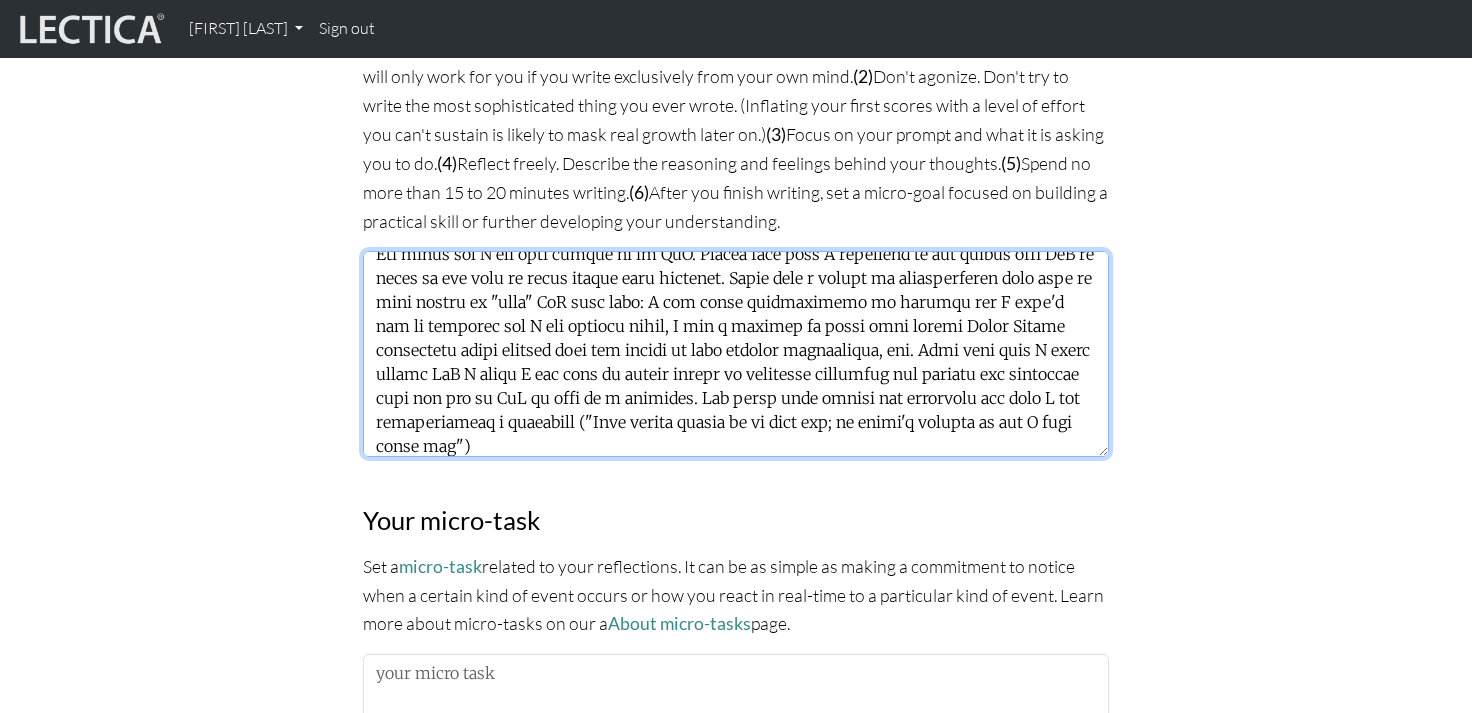click at bounding box center (736, 354) 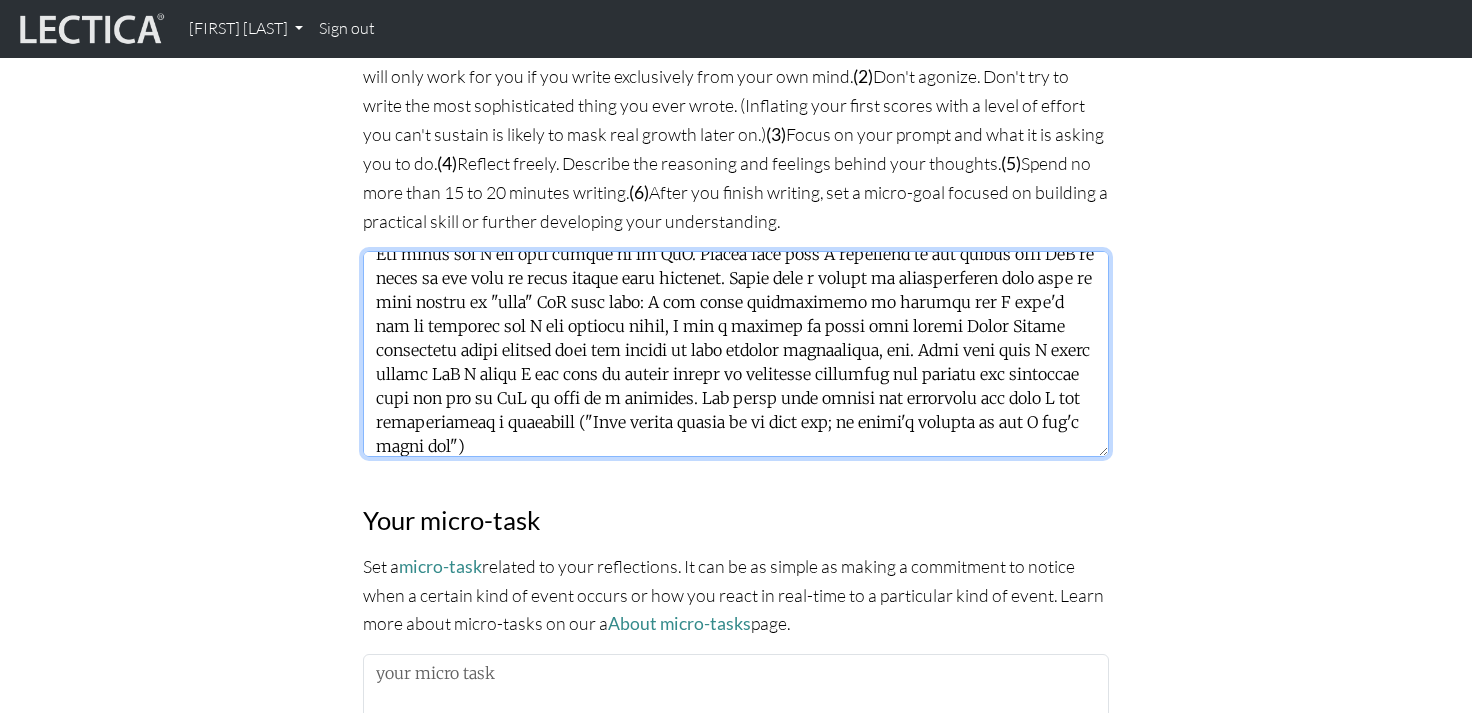 click at bounding box center (736, 354) 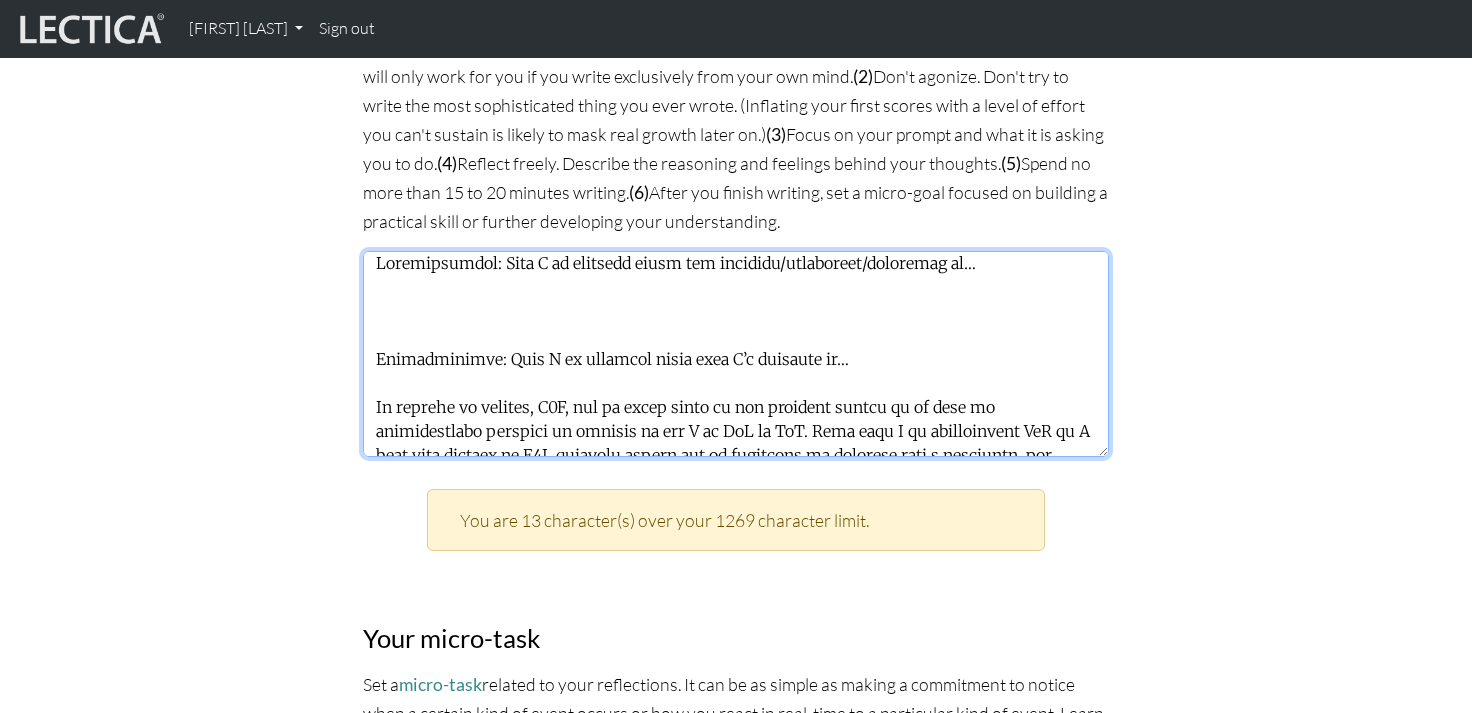 scroll, scrollTop: 0, scrollLeft: 0, axis: both 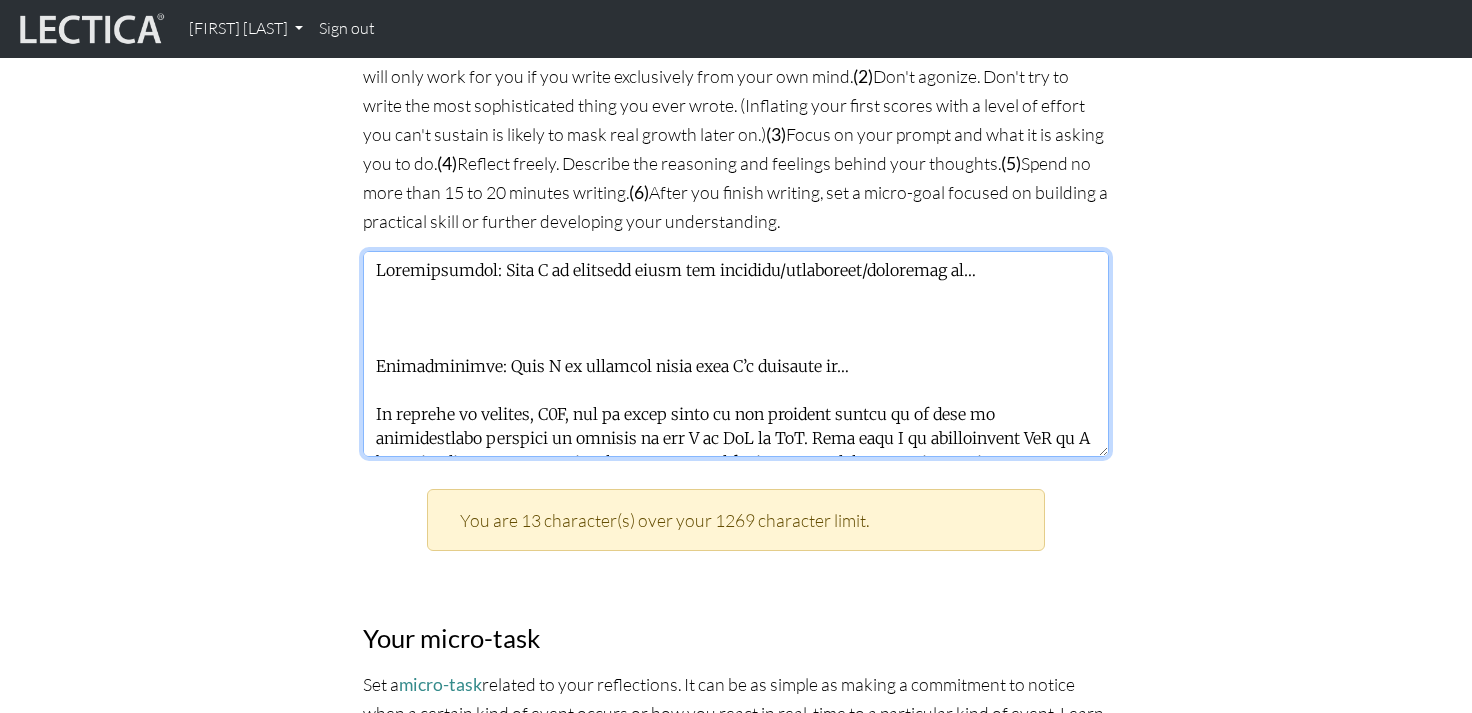 click at bounding box center (736, 354) 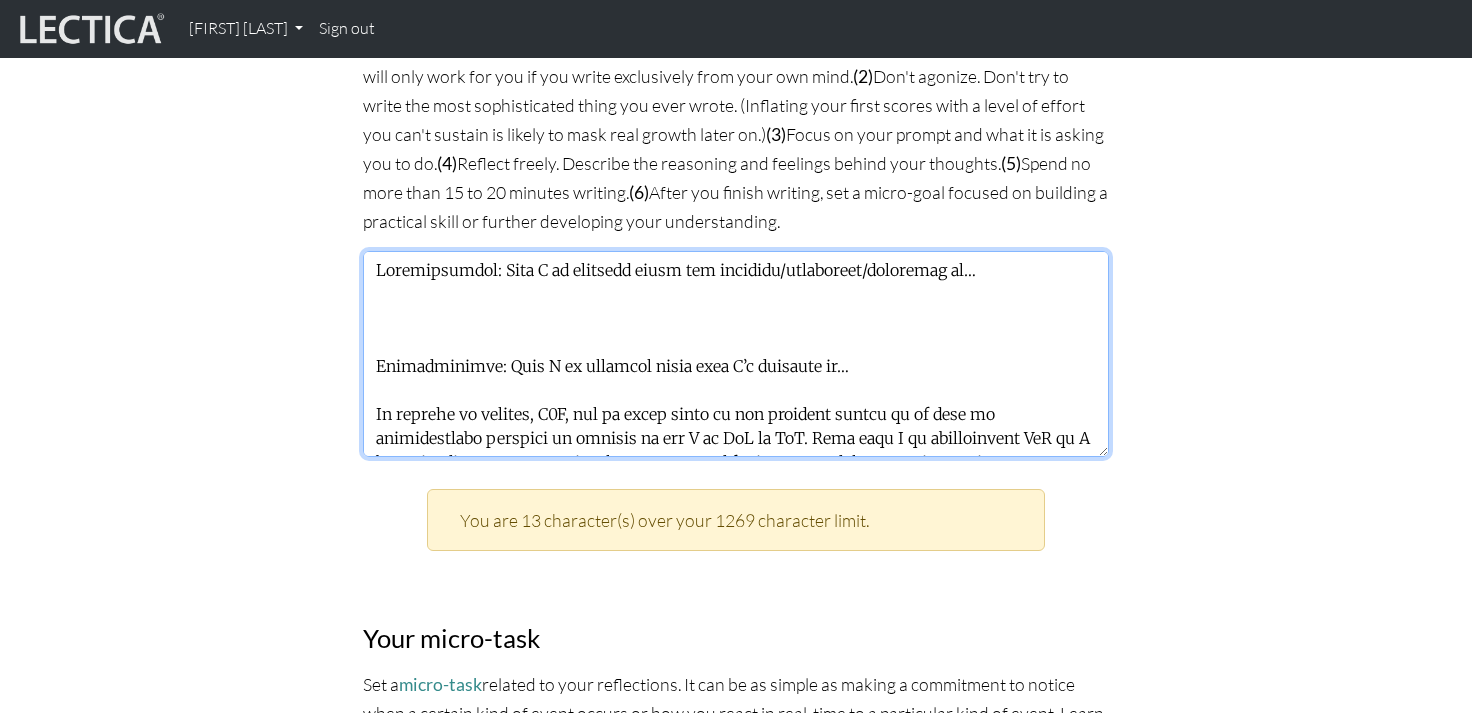 drag, startPoint x: 485, startPoint y: 360, endPoint x: 855, endPoint y: 357, distance: 370.01218 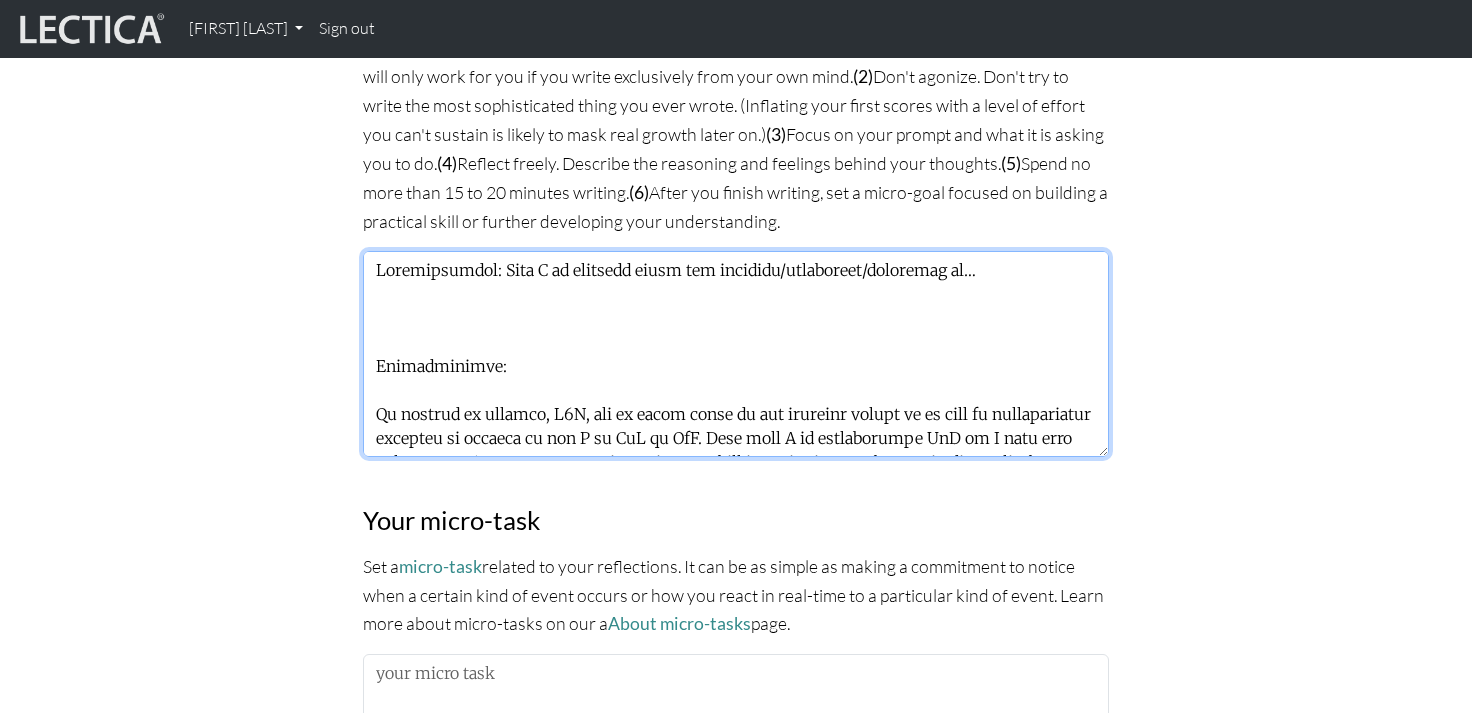 drag, startPoint x: 489, startPoint y: 270, endPoint x: 998, endPoint y: 266, distance: 509.01572 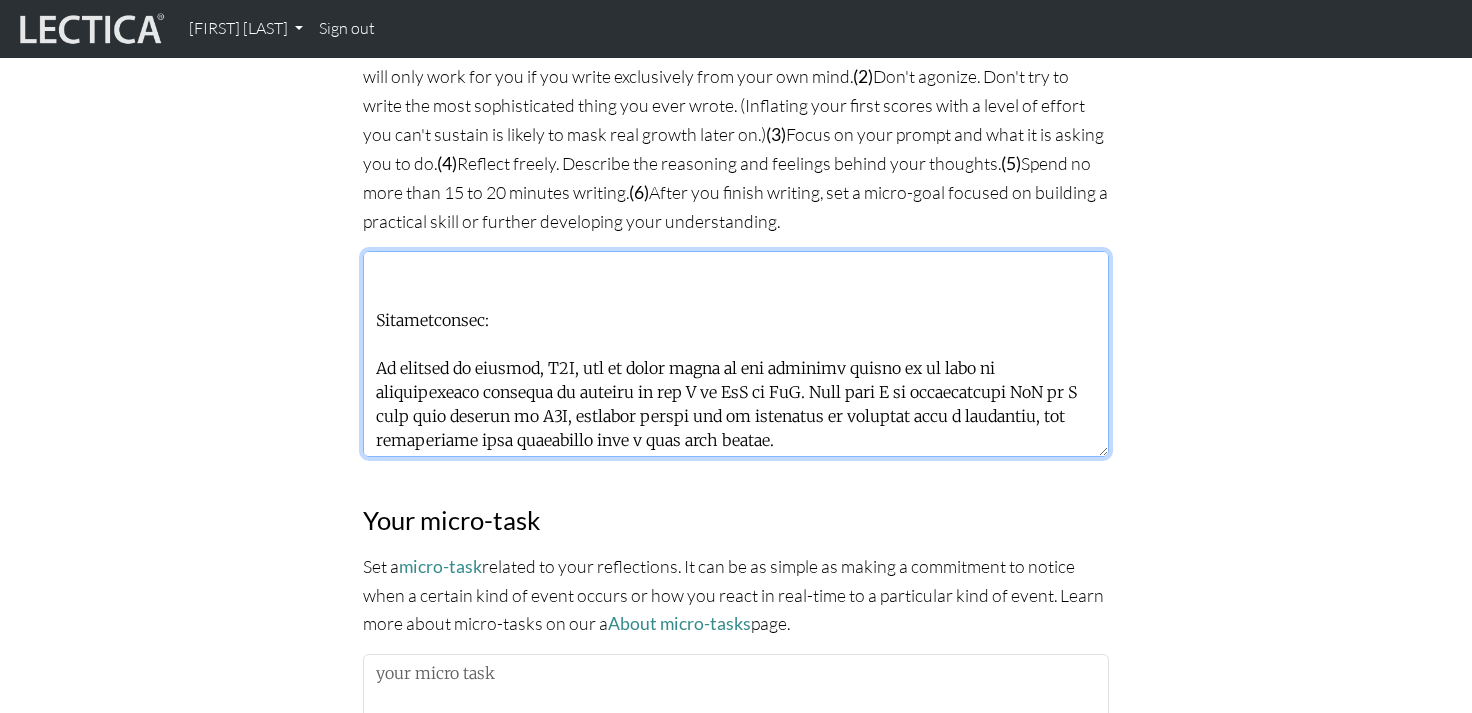 scroll, scrollTop: 93, scrollLeft: 0, axis: vertical 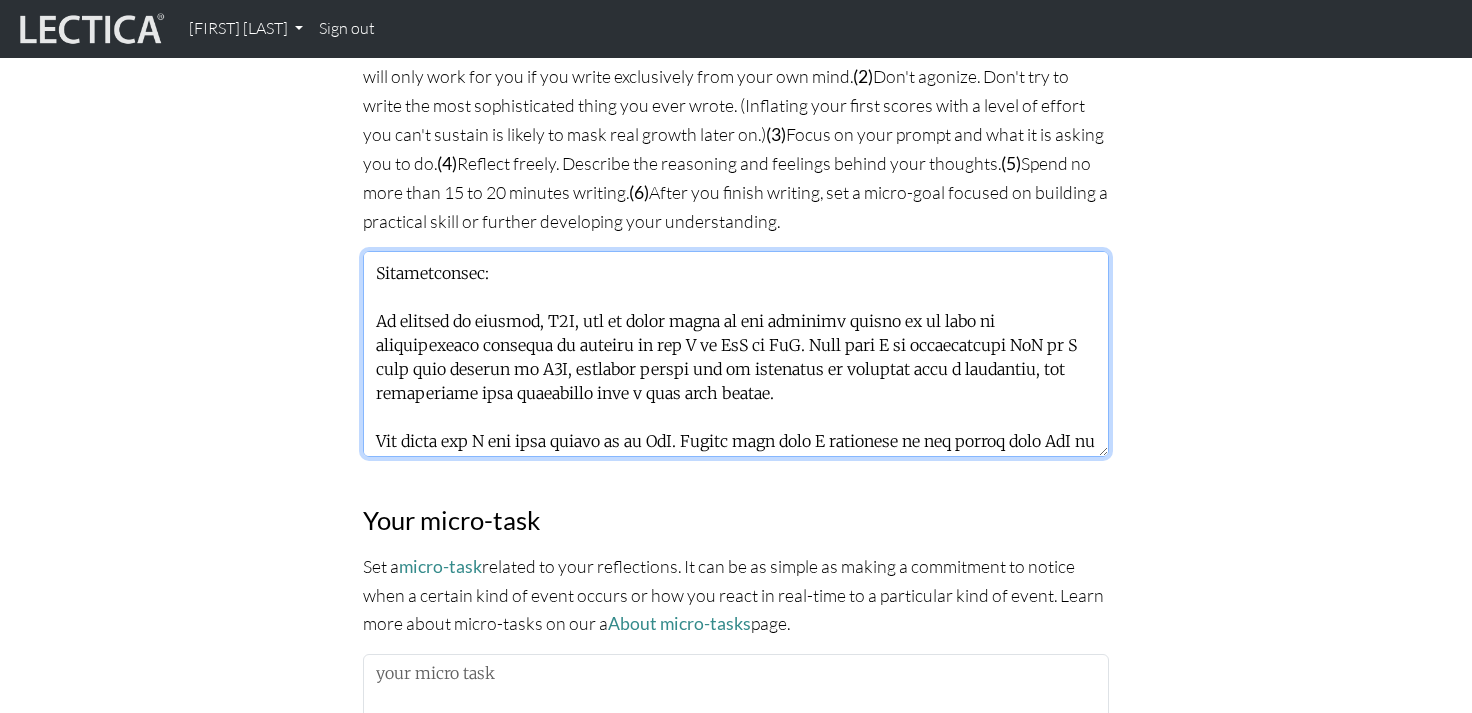 click at bounding box center [736, 354] 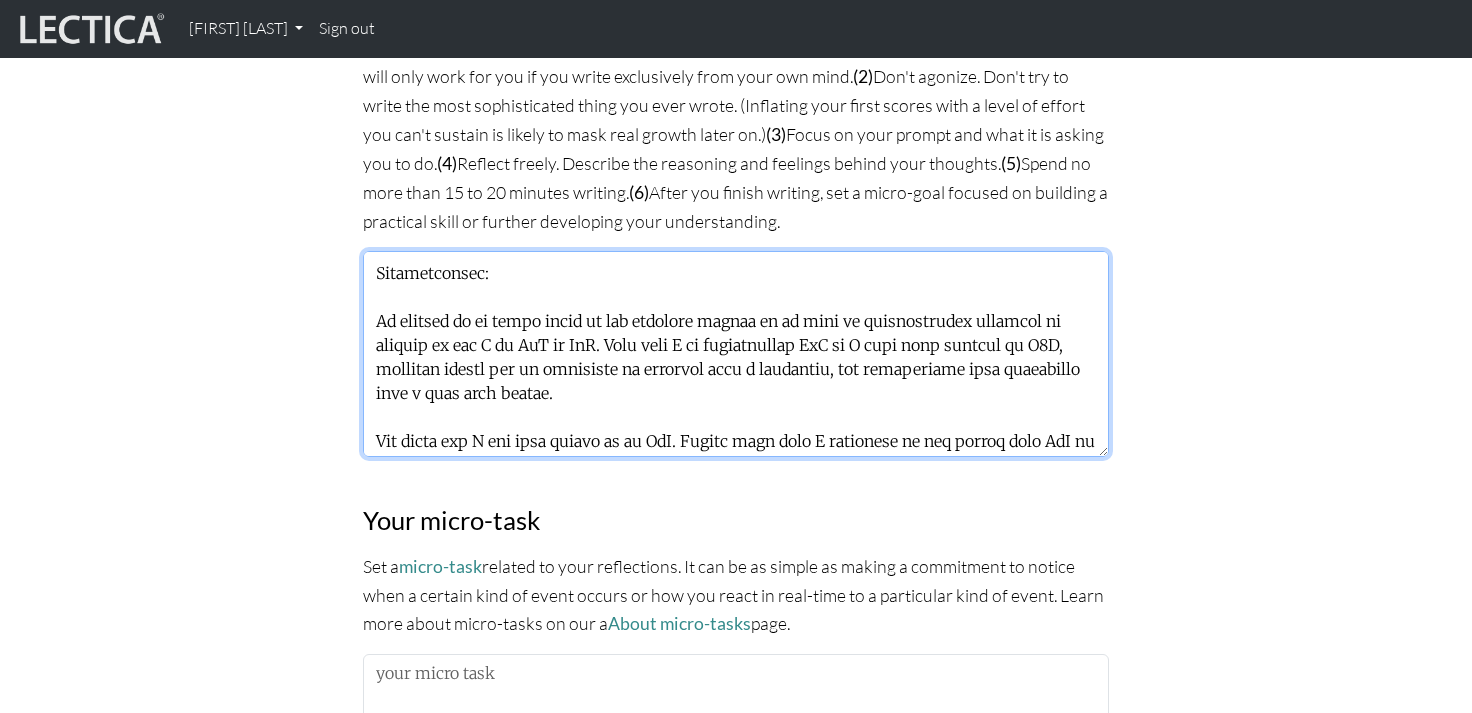 click at bounding box center (736, 354) 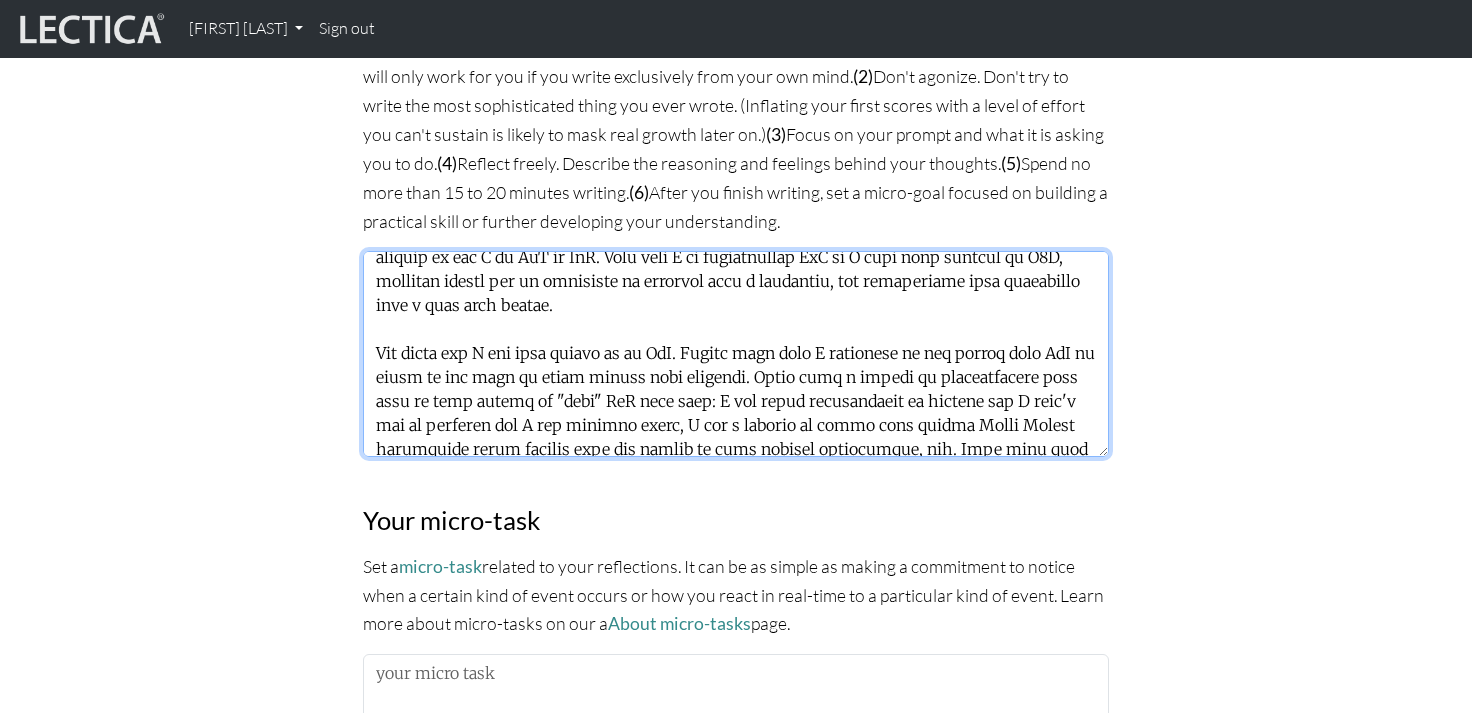 scroll, scrollTop: 185, scrollLeft: 0, axis: vertical 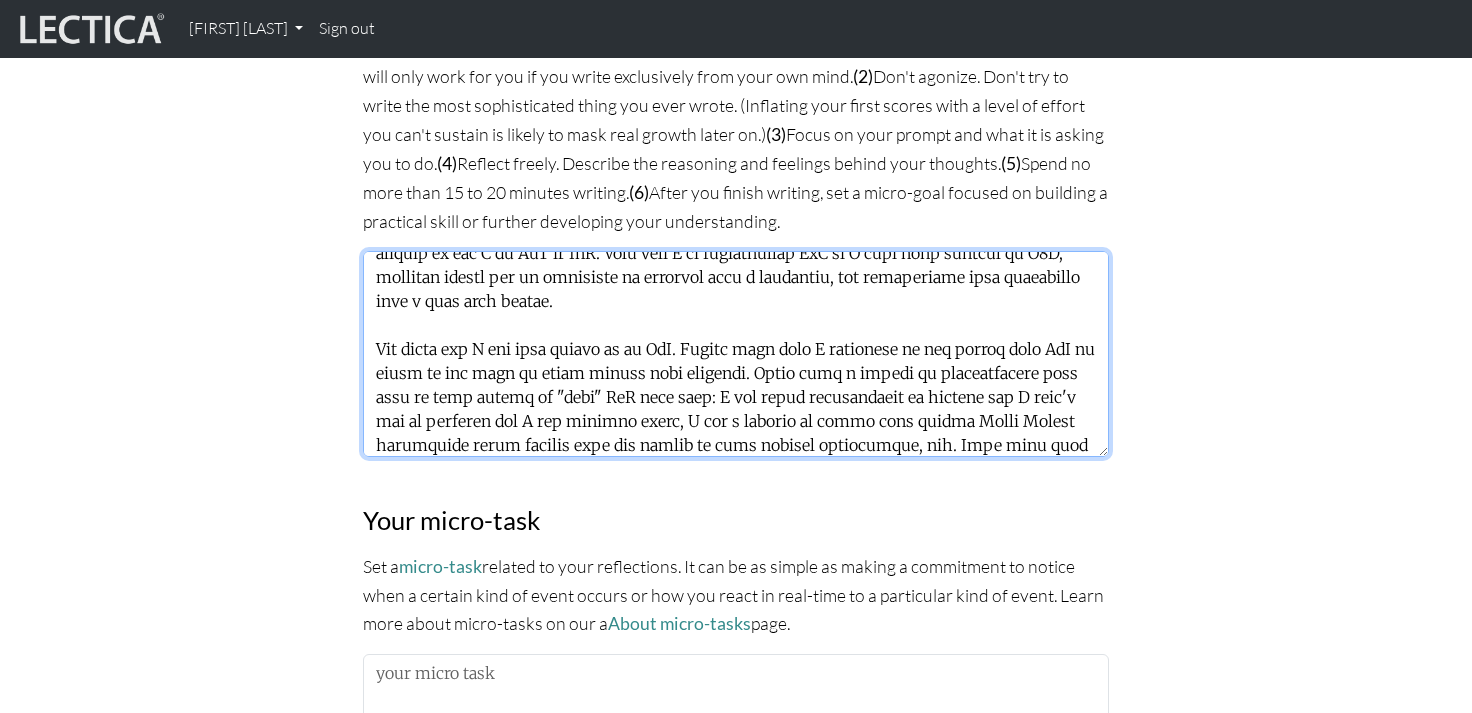 click at bounding box center [736, 354] 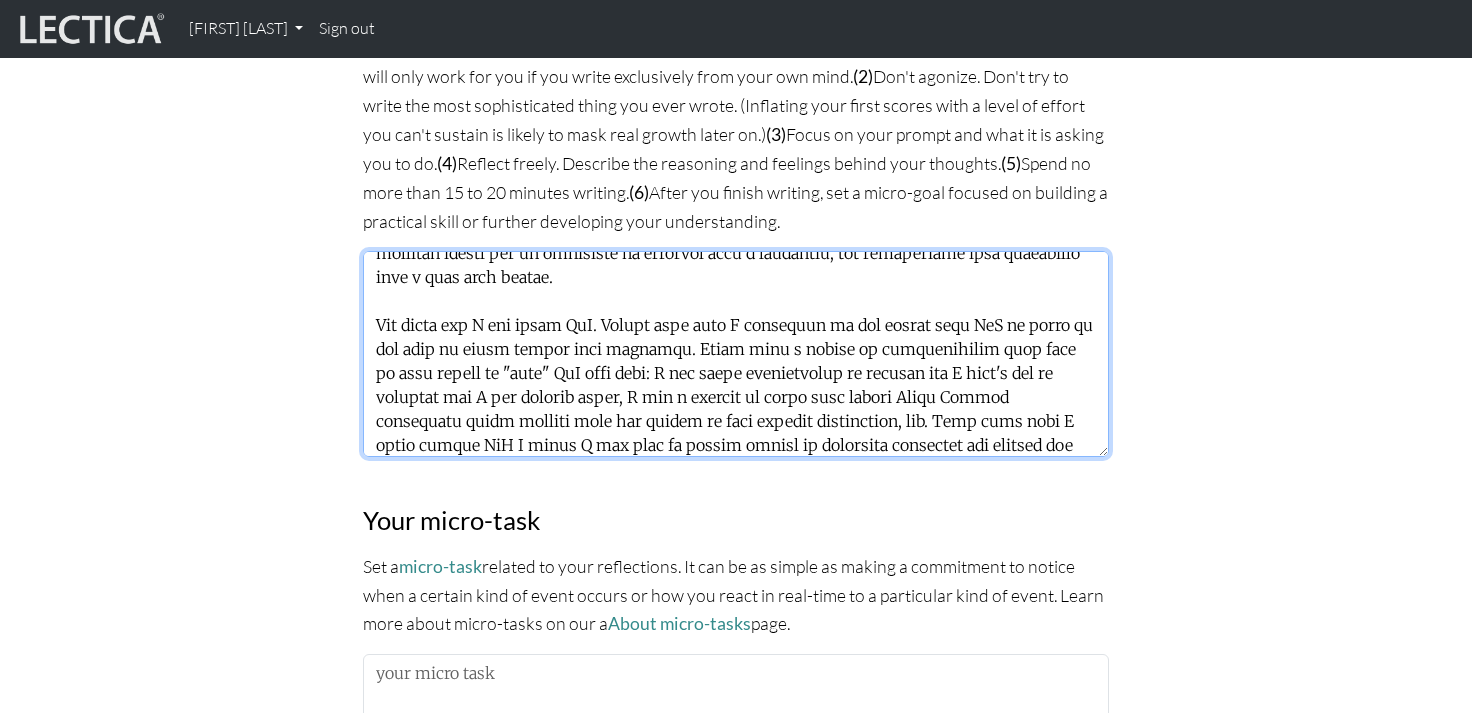 scroll, scrollTop: 216, scrollLeft: 0, axis: vertical 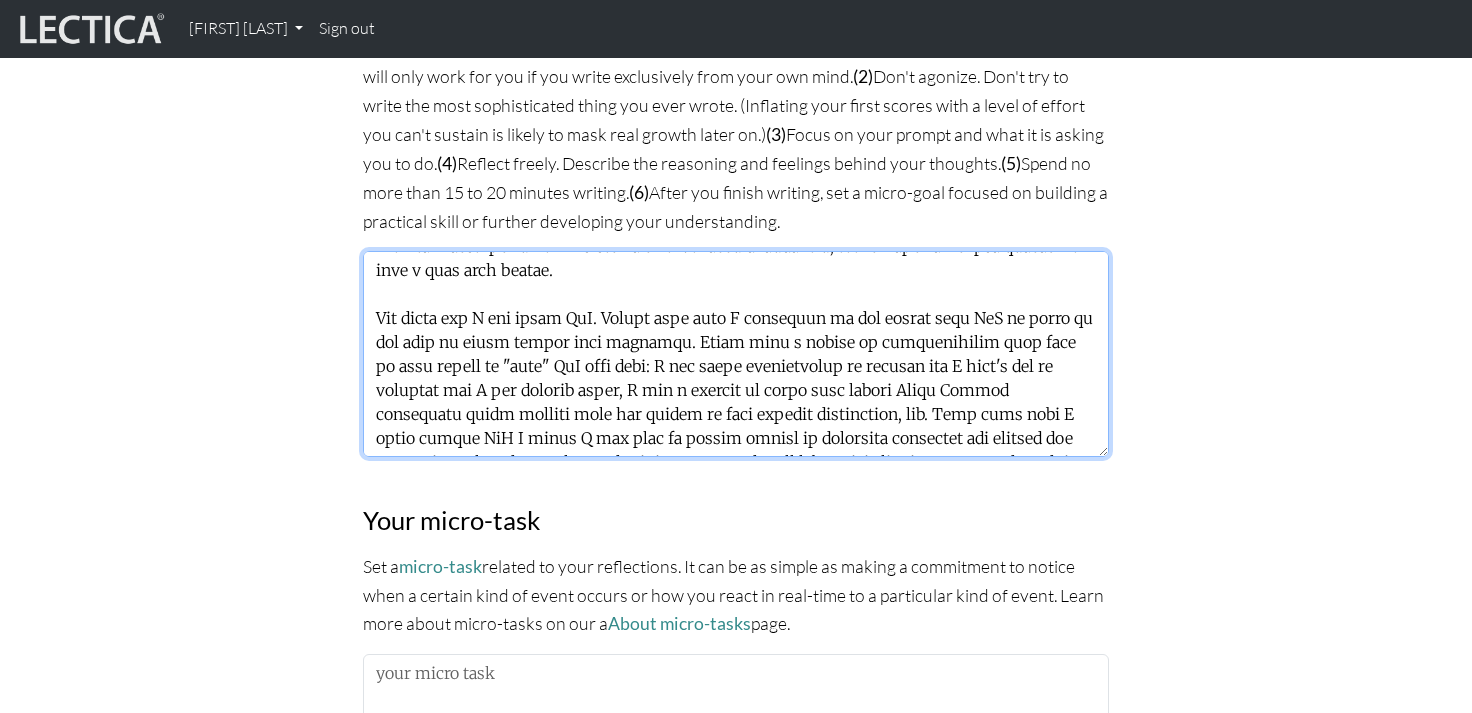 click at bounding box center (736, 354) 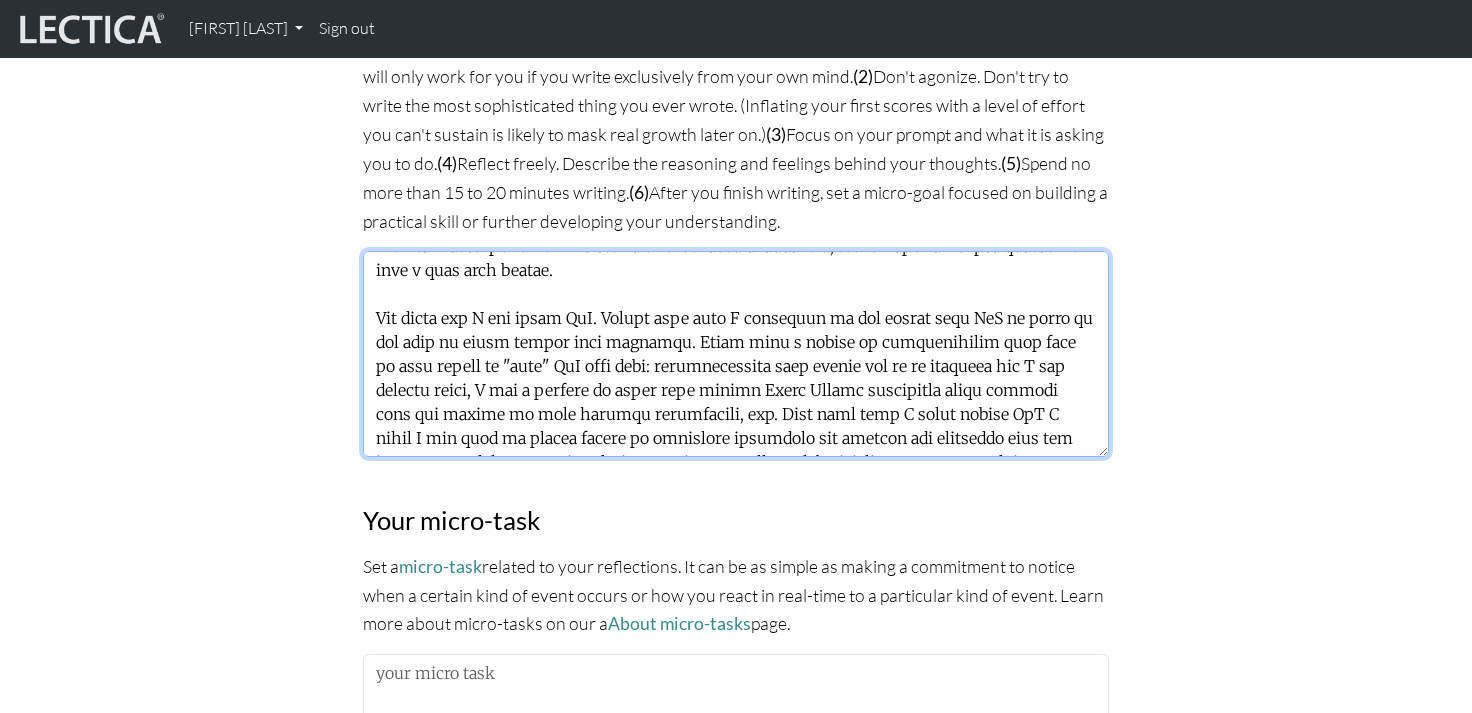 drag, startPoint x: 465, startPoint y: 383, endPoint x: 424, endPoint y: 384, distance: 41.01219 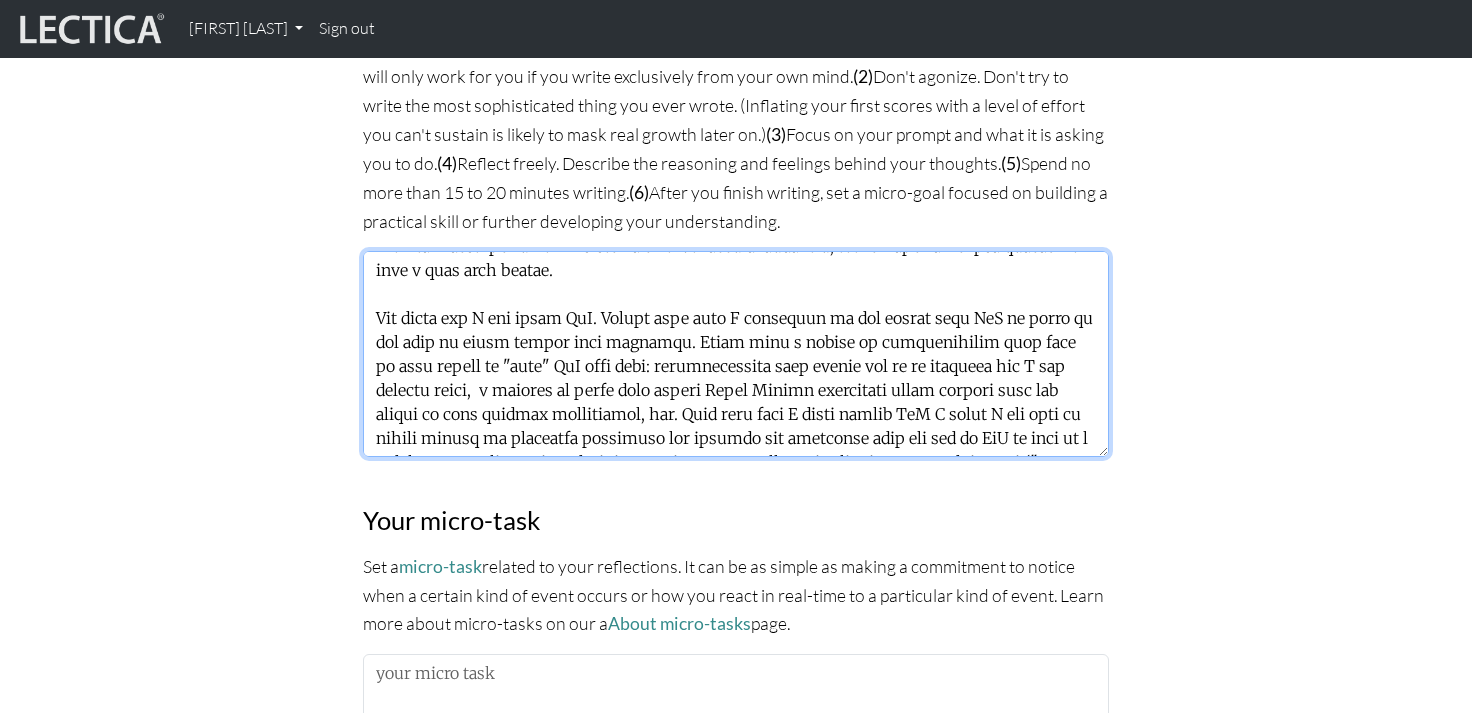 drag, startPoint x: 561, startPoint y: 382, endPoint x: 510, endPoint y: 381, distance: 51.009804 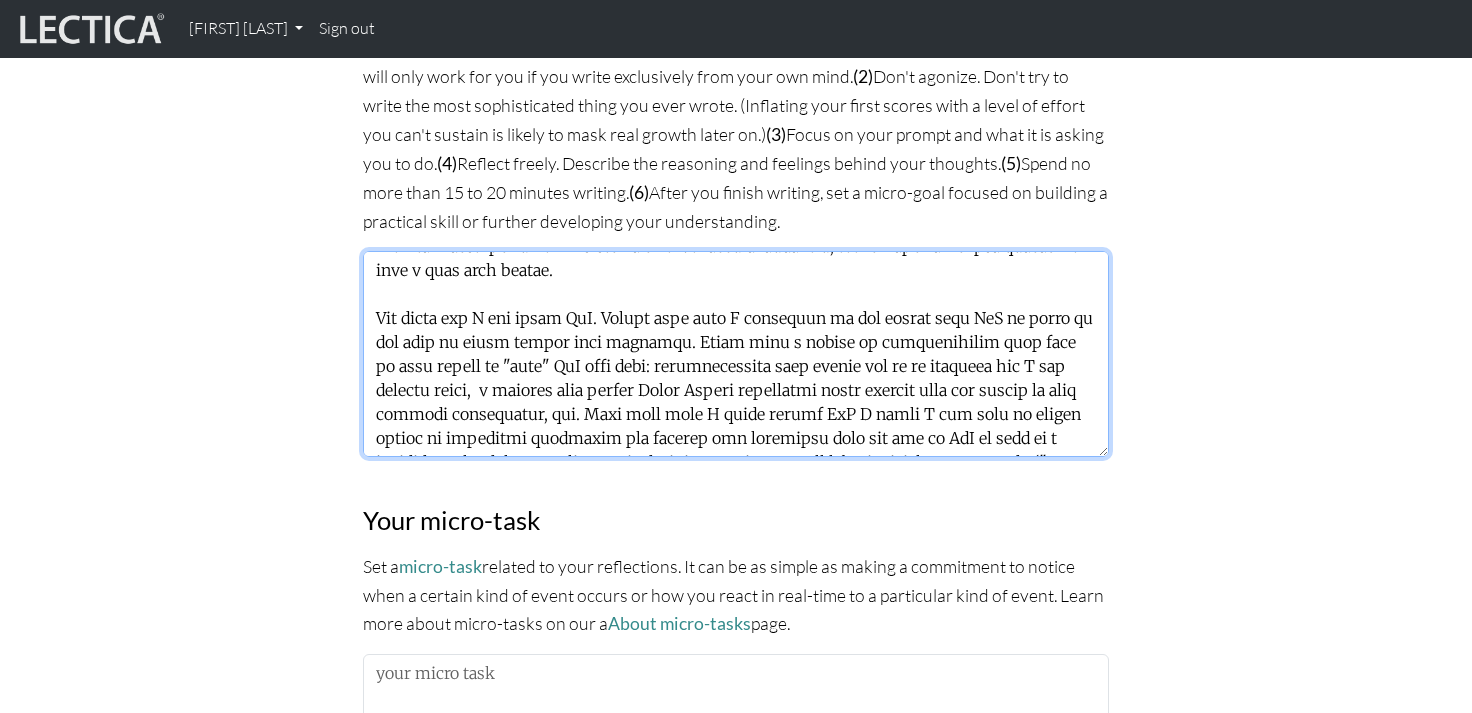 click at bounding box center (736, 354) 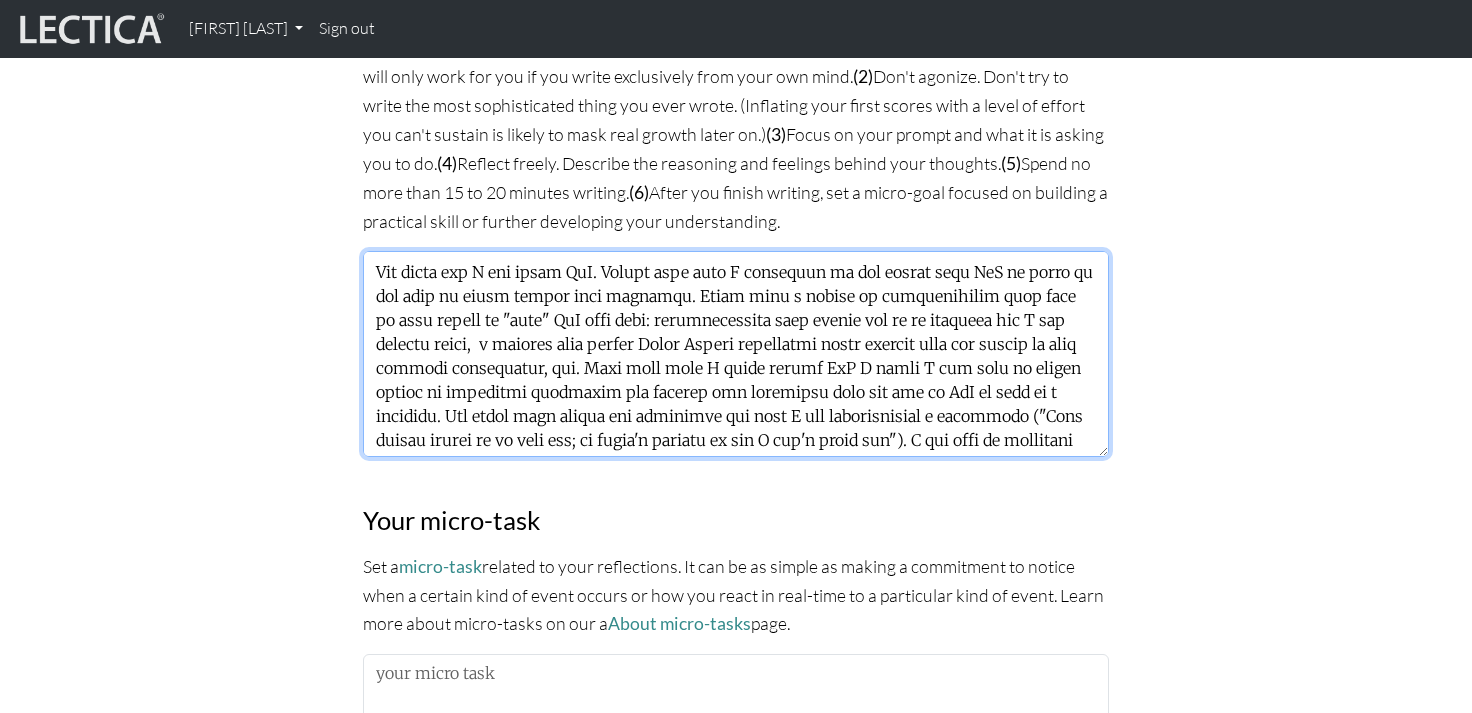 scroll, scrollTop: 259, scrollLeft: 0, axis: vertical 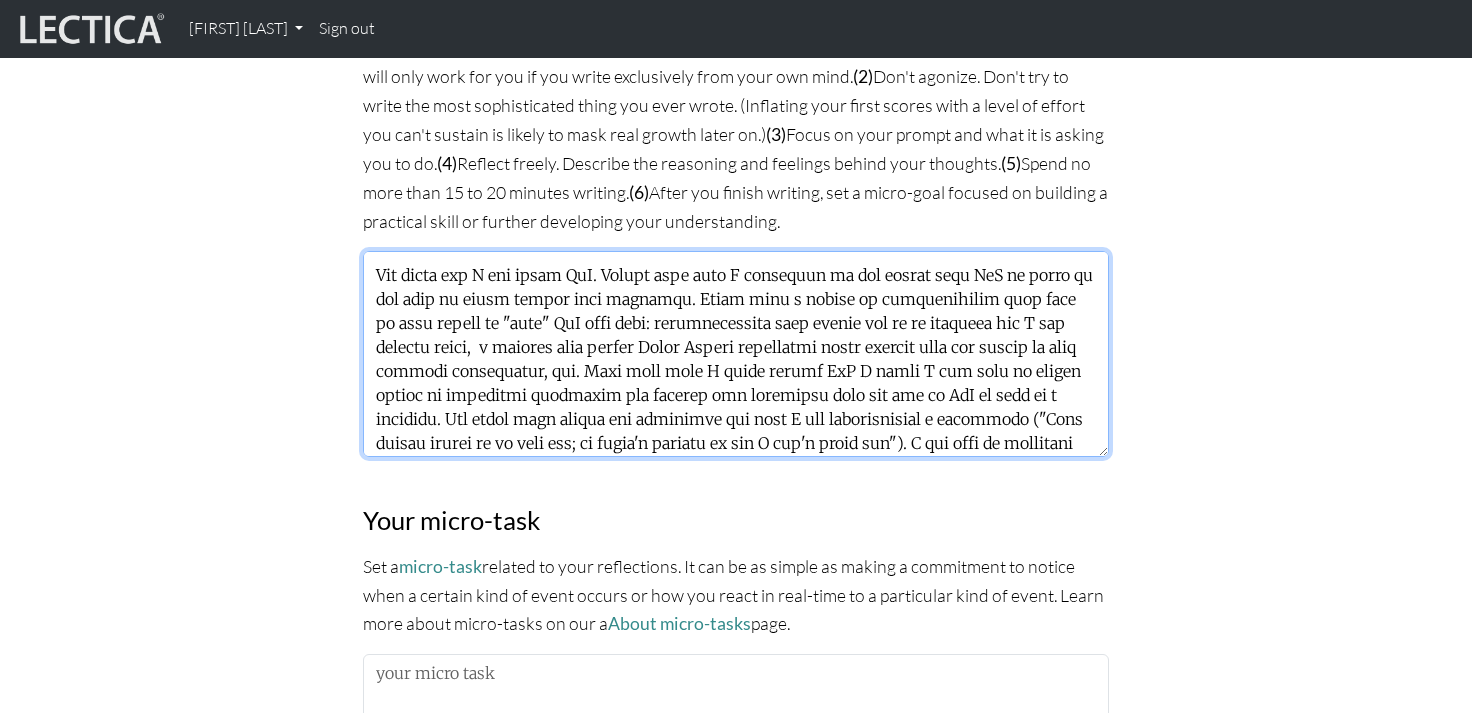 click at bounding box center [736, 354] 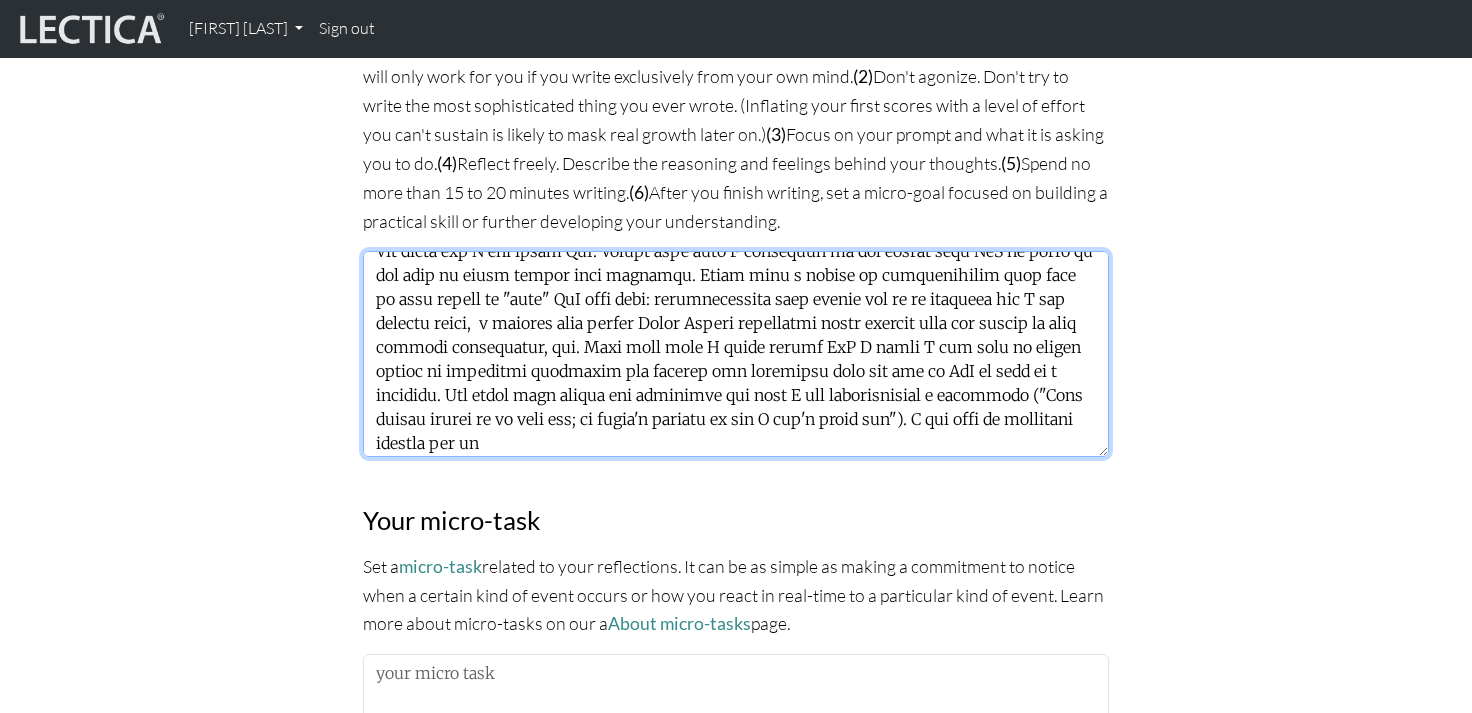 scroll, scrollTop: 288, scrollLeft: 0, axis: vertical 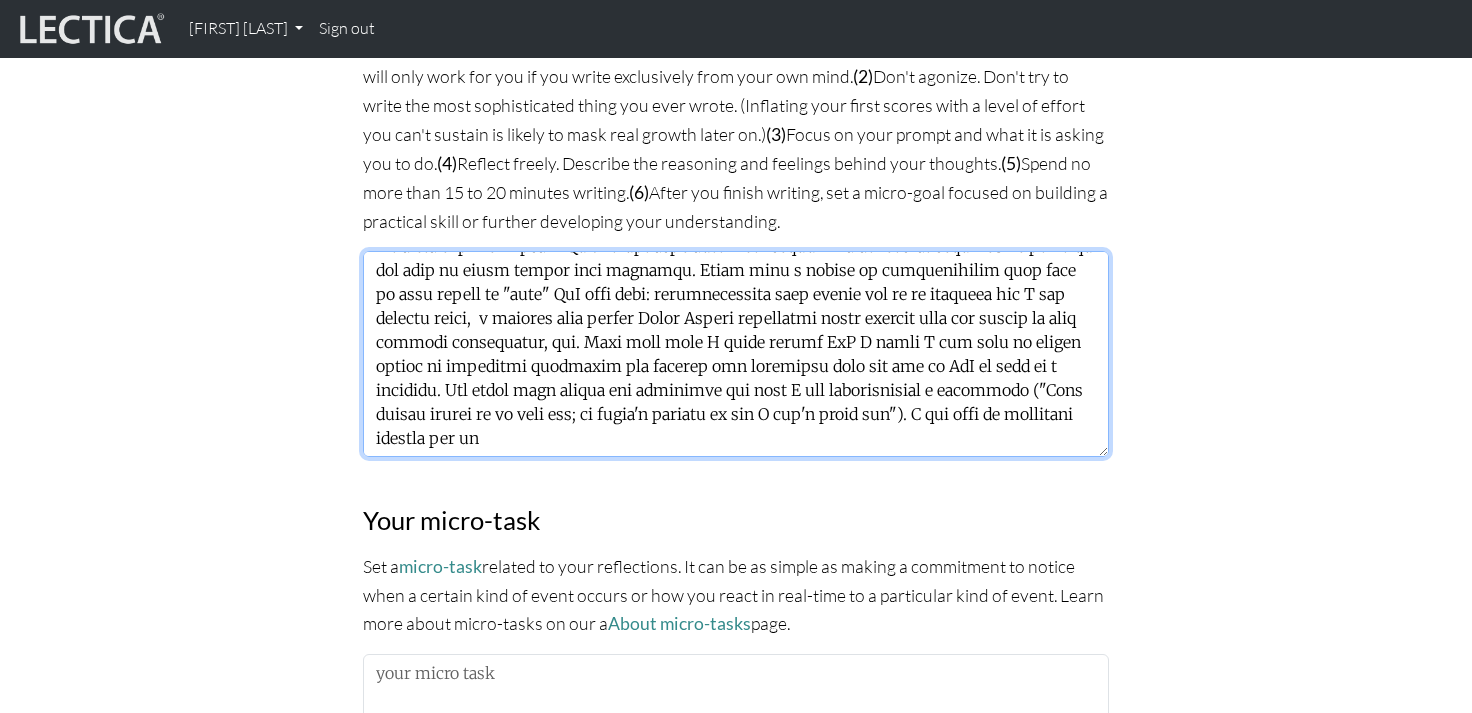 click at bounding box center [736, 354] 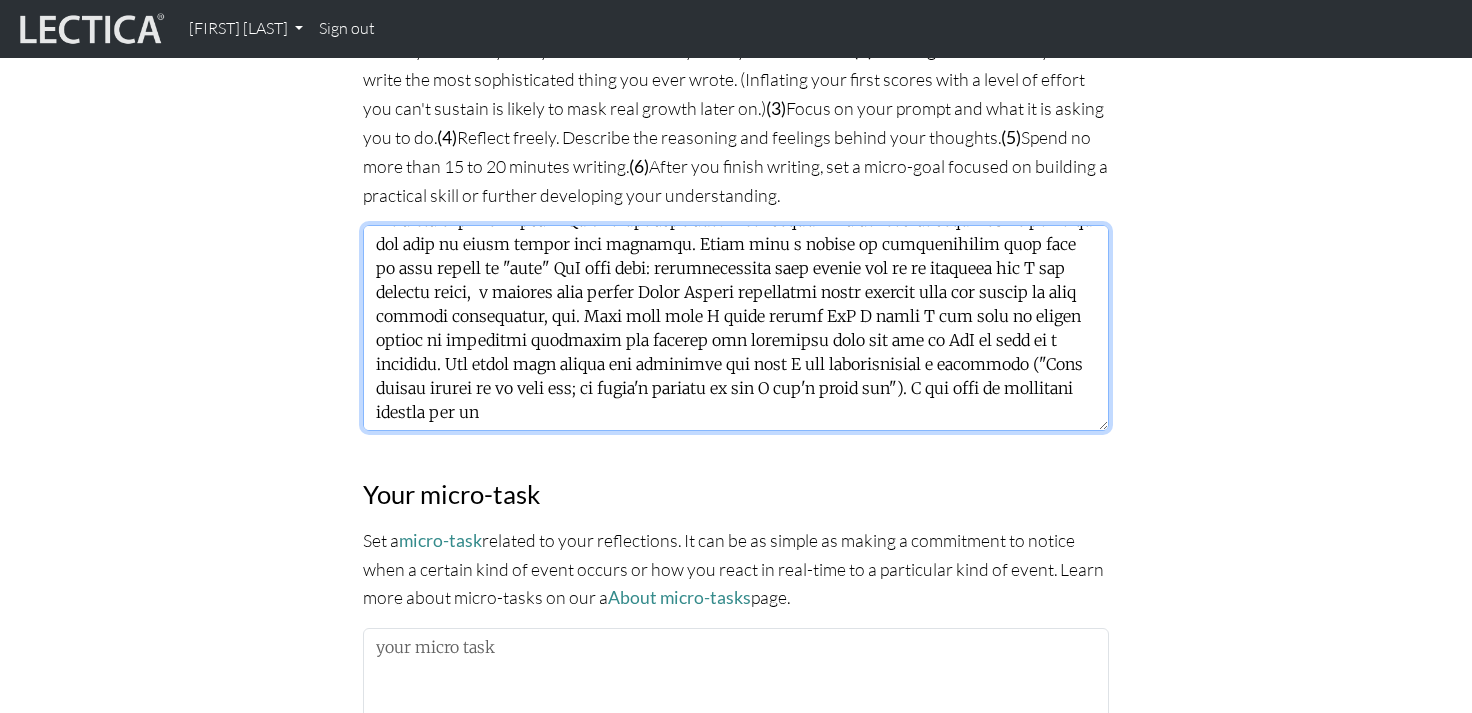 scroll, scrollTop: 1381, scrollLeft: 0, axis: vertical 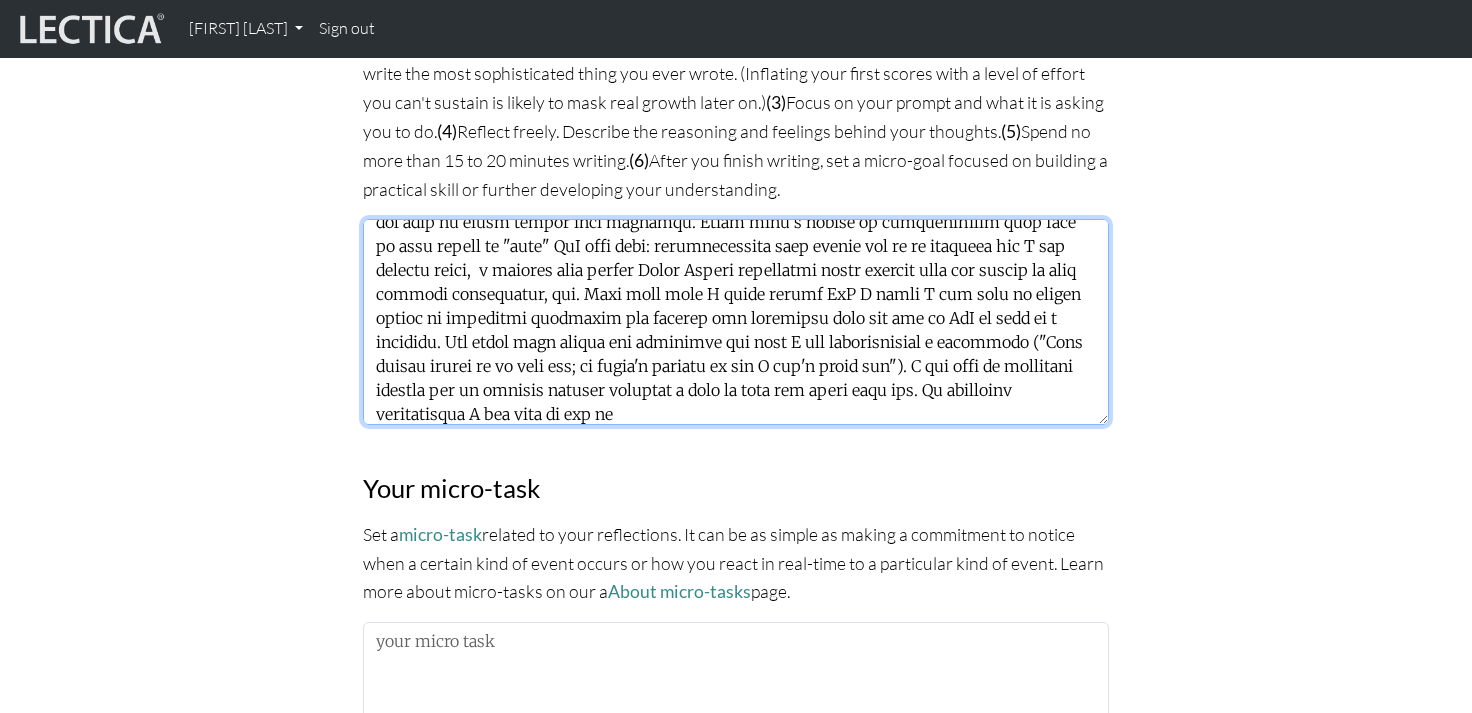drag, startPoint x: 1015, startPoint y: 399, endPoint x: 1011, endPoint y: 381, distance: 18.439089 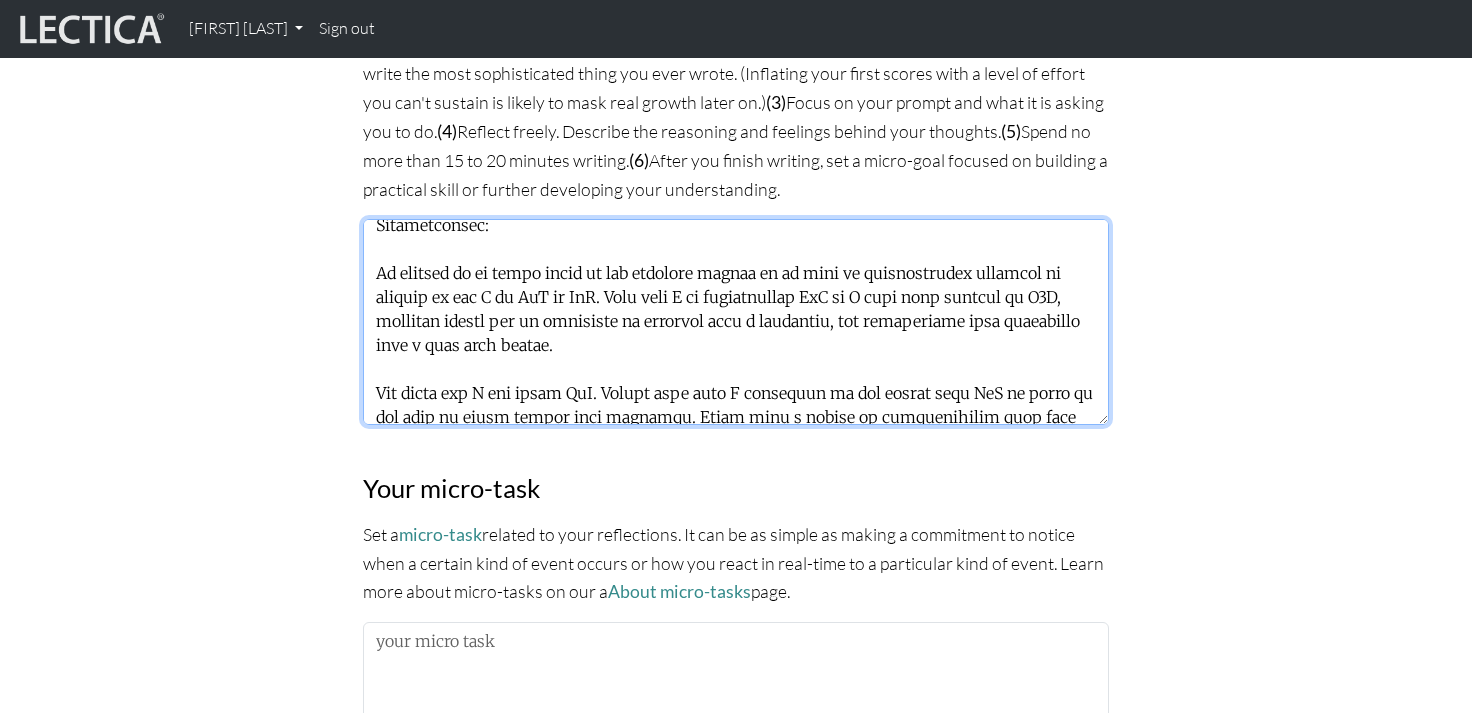 scroll, scrollTop: 0, scrollLeft: 0, axis: both 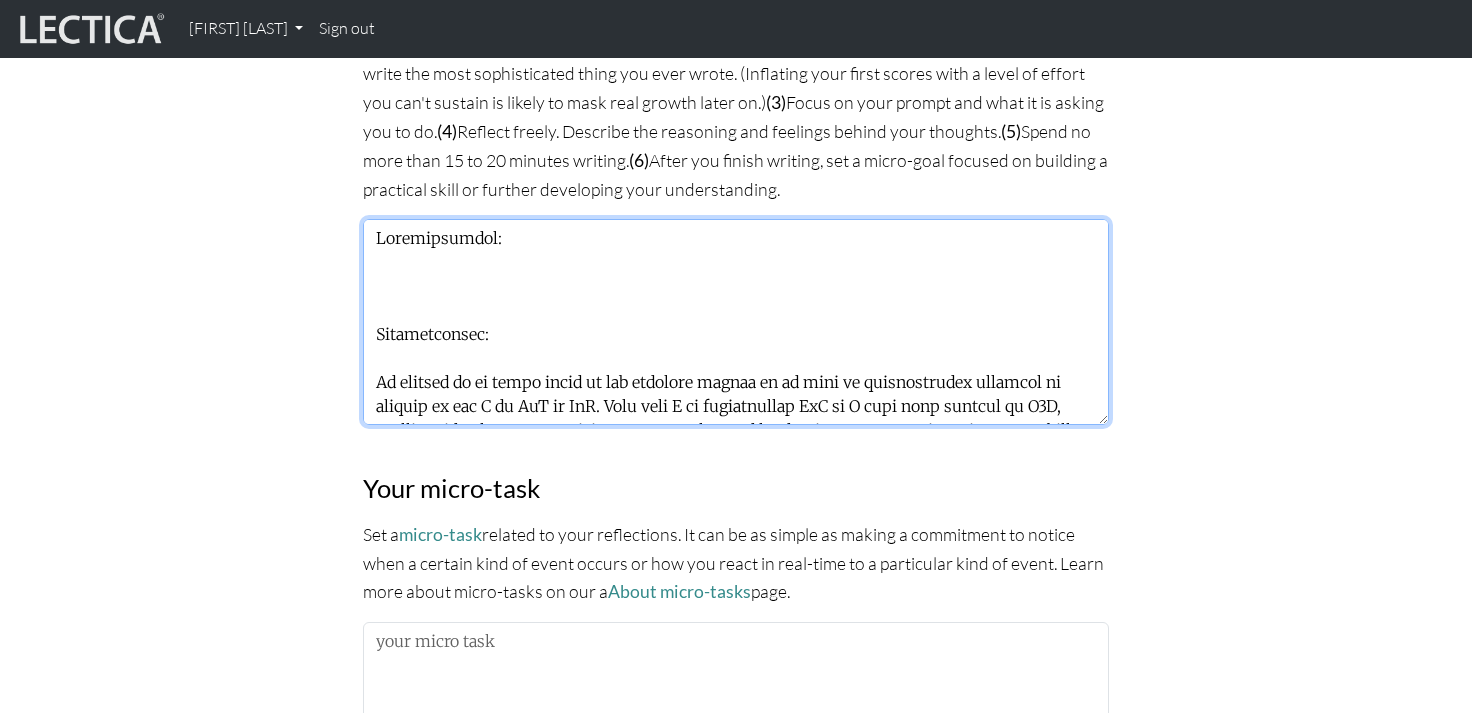click at bounding box center (736, 322) 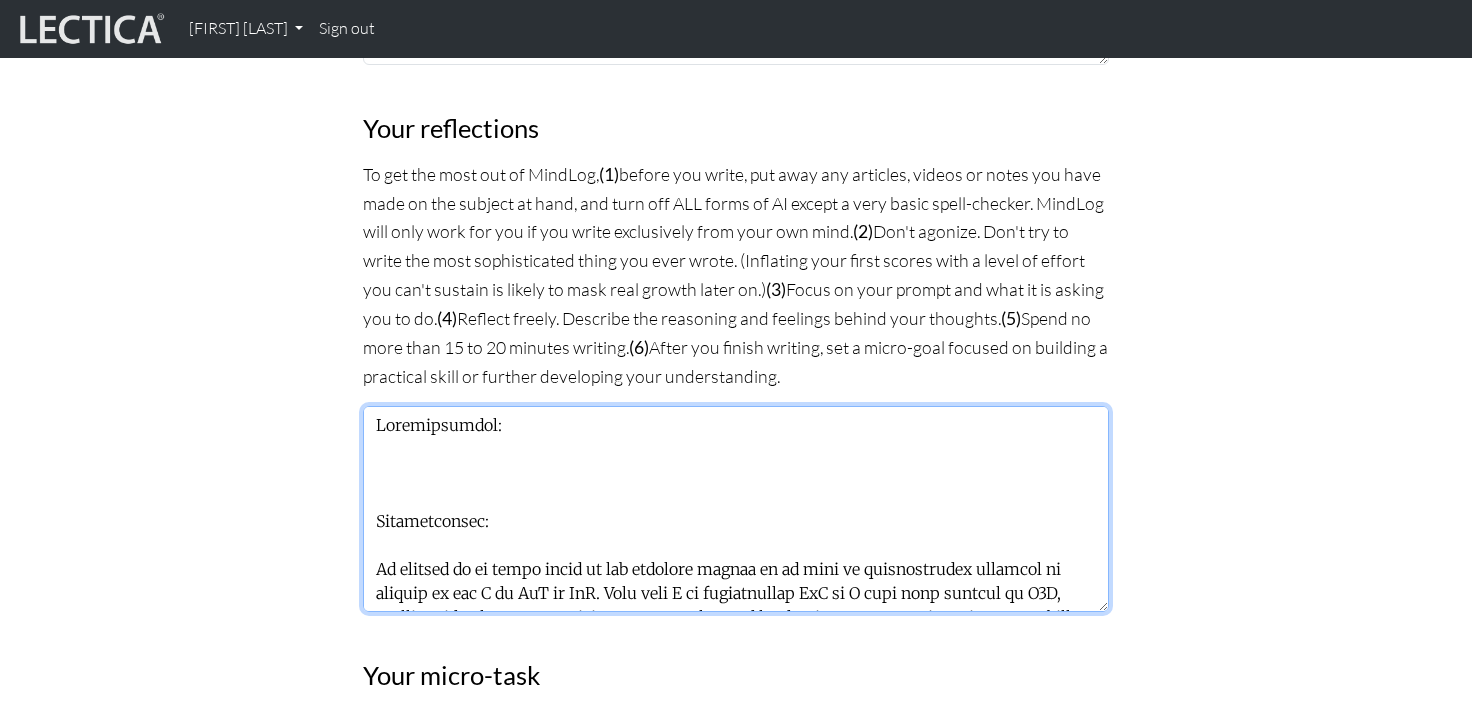 scroll, scrollTop: 1188, scrollLeft: 0, axis: vertical 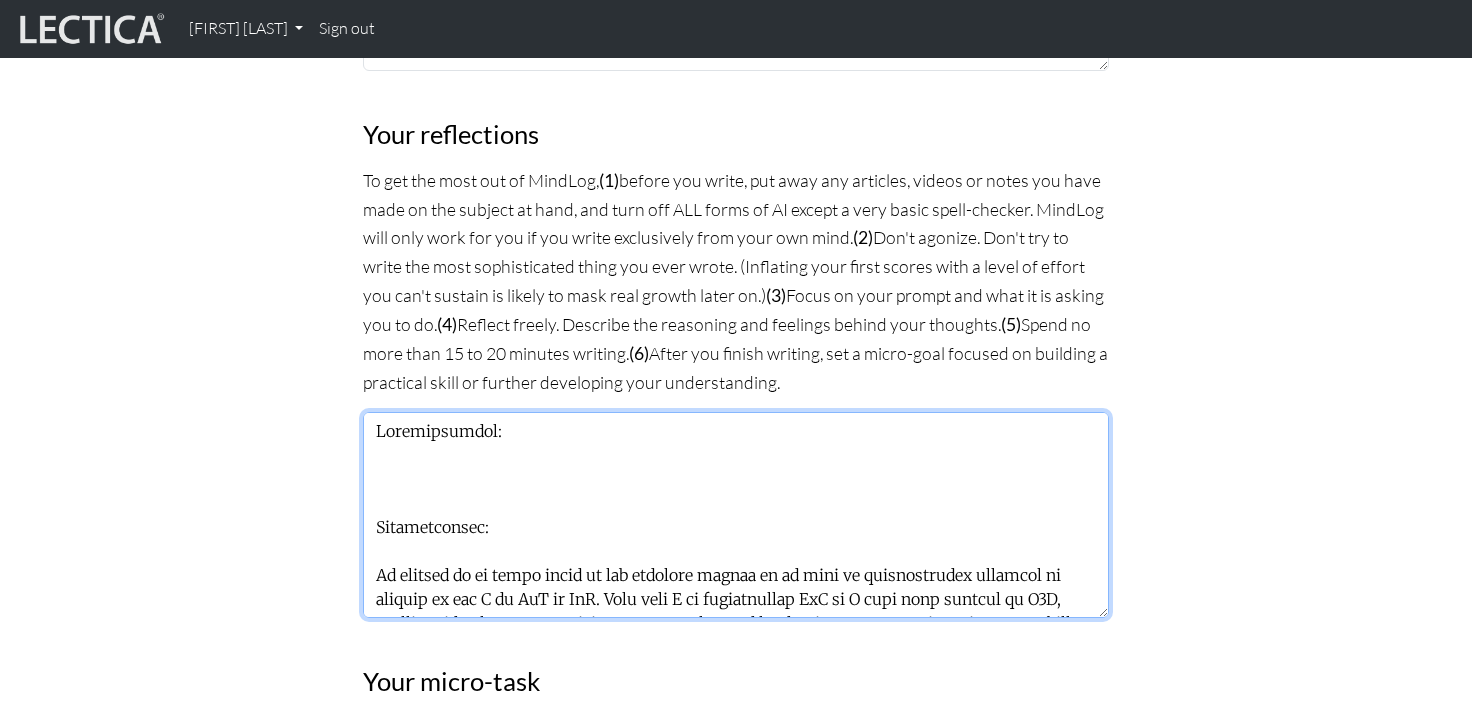 click at bounding box center (736, 515) 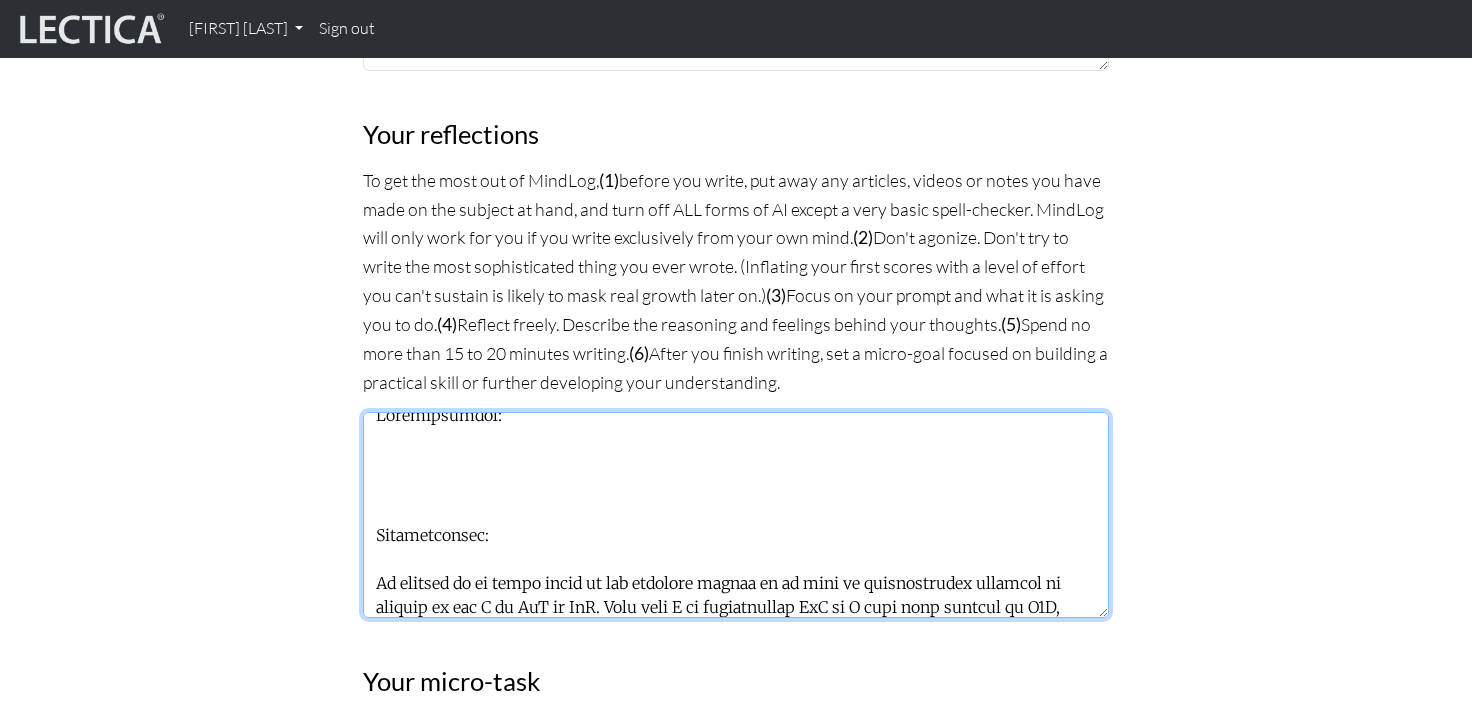 scroll, scrollTop: 0, scrollLeft: 0, axis: both 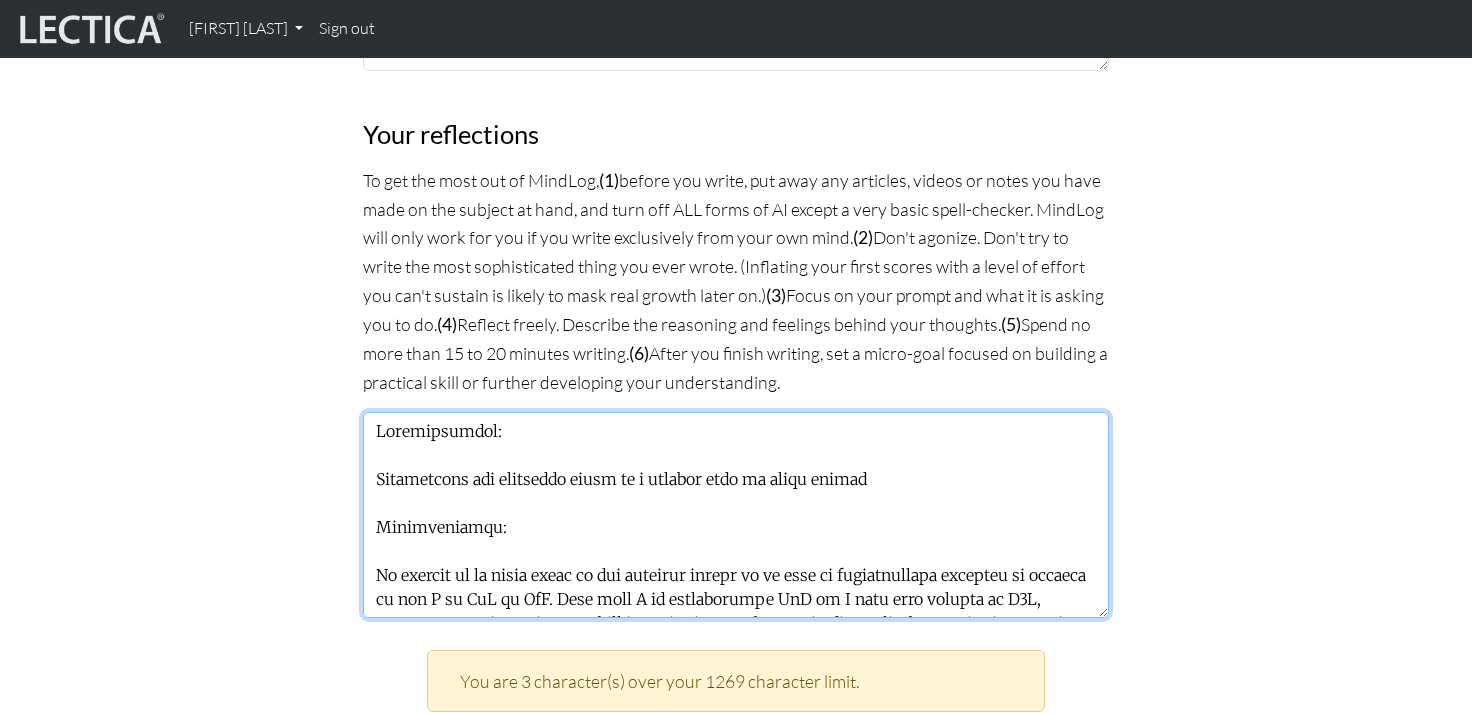 click at bounding box center (736, 515) 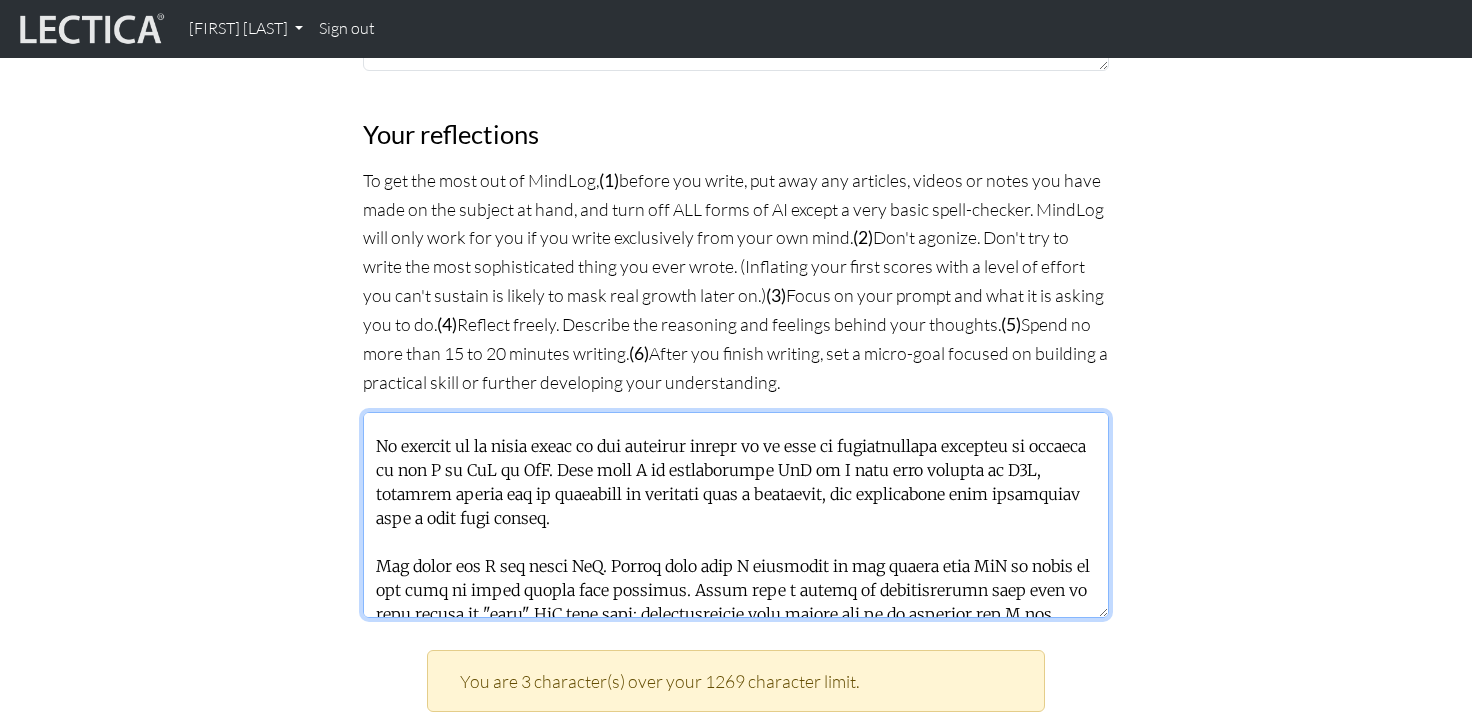 scroll, scrollTop: 130, scrollLeft: 0, axis: vertical 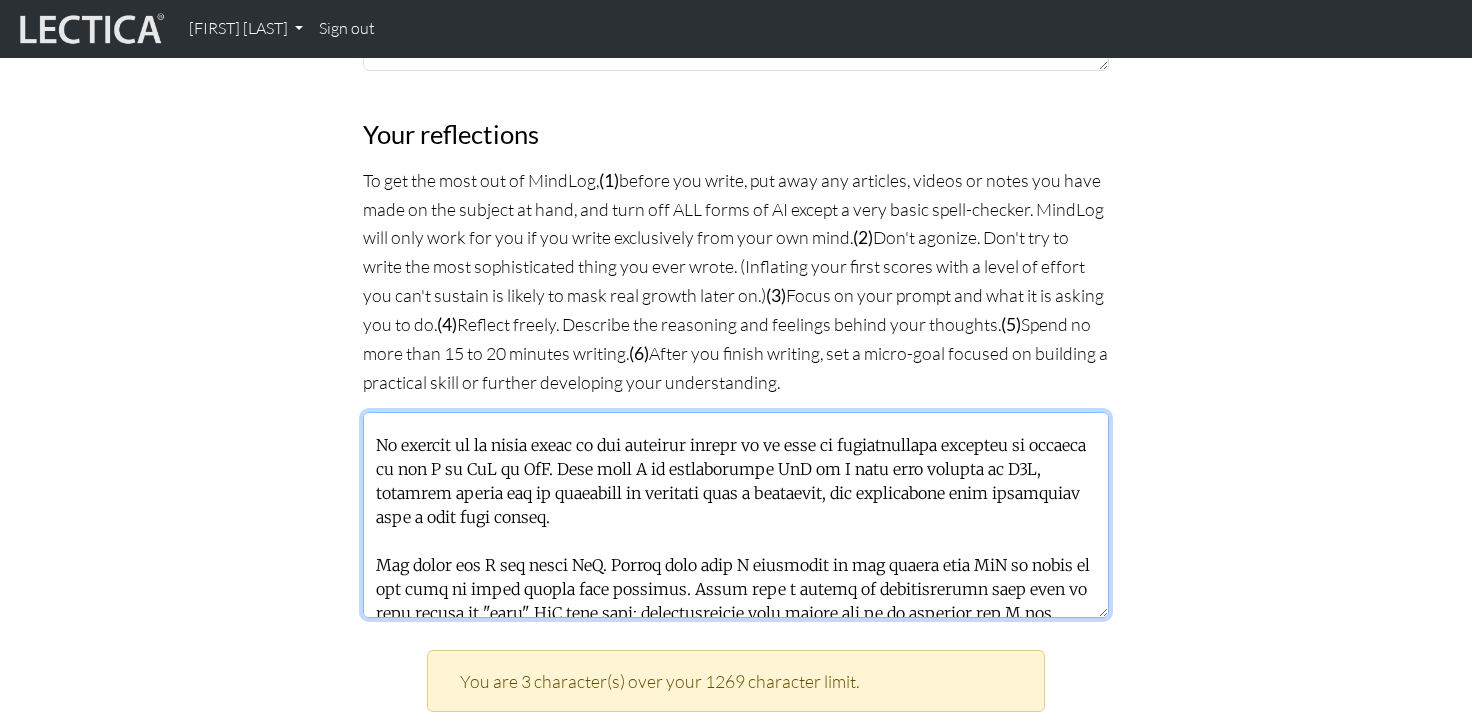 drag, startPoint x: 603, startPoint y: 461, endPoint x: 555, endPoint y: 460, distance: 48.010414 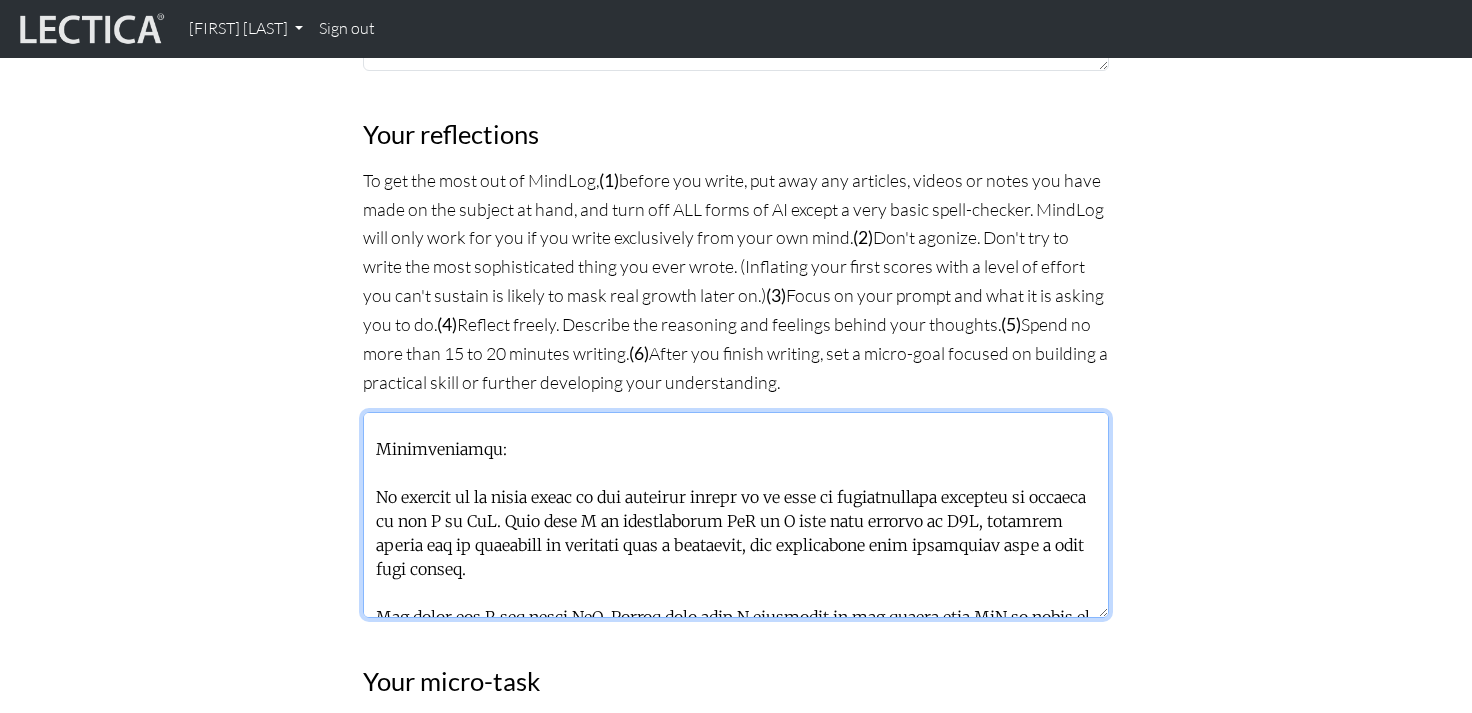 scroll, scrollTop: 0, scrollLeft: 0, axis: both 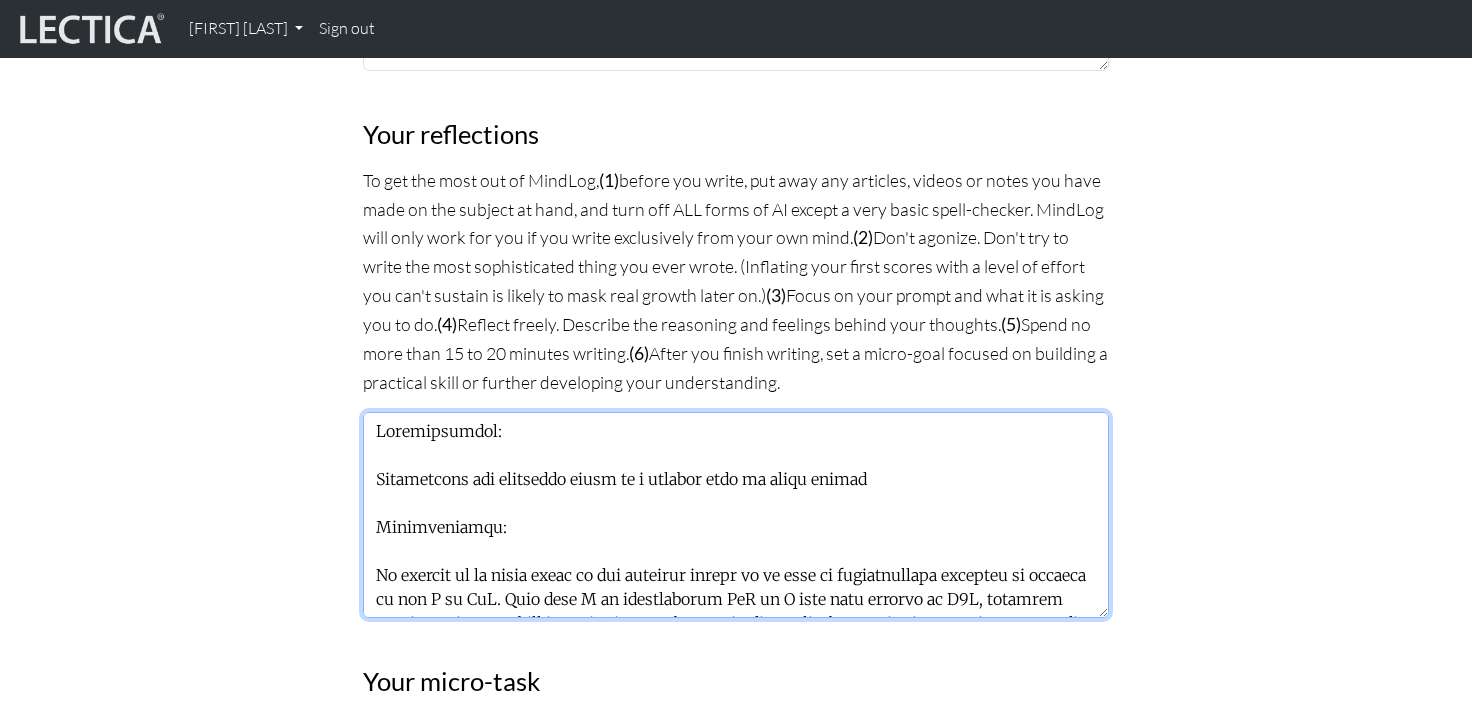click at bounding box center (736, 515) 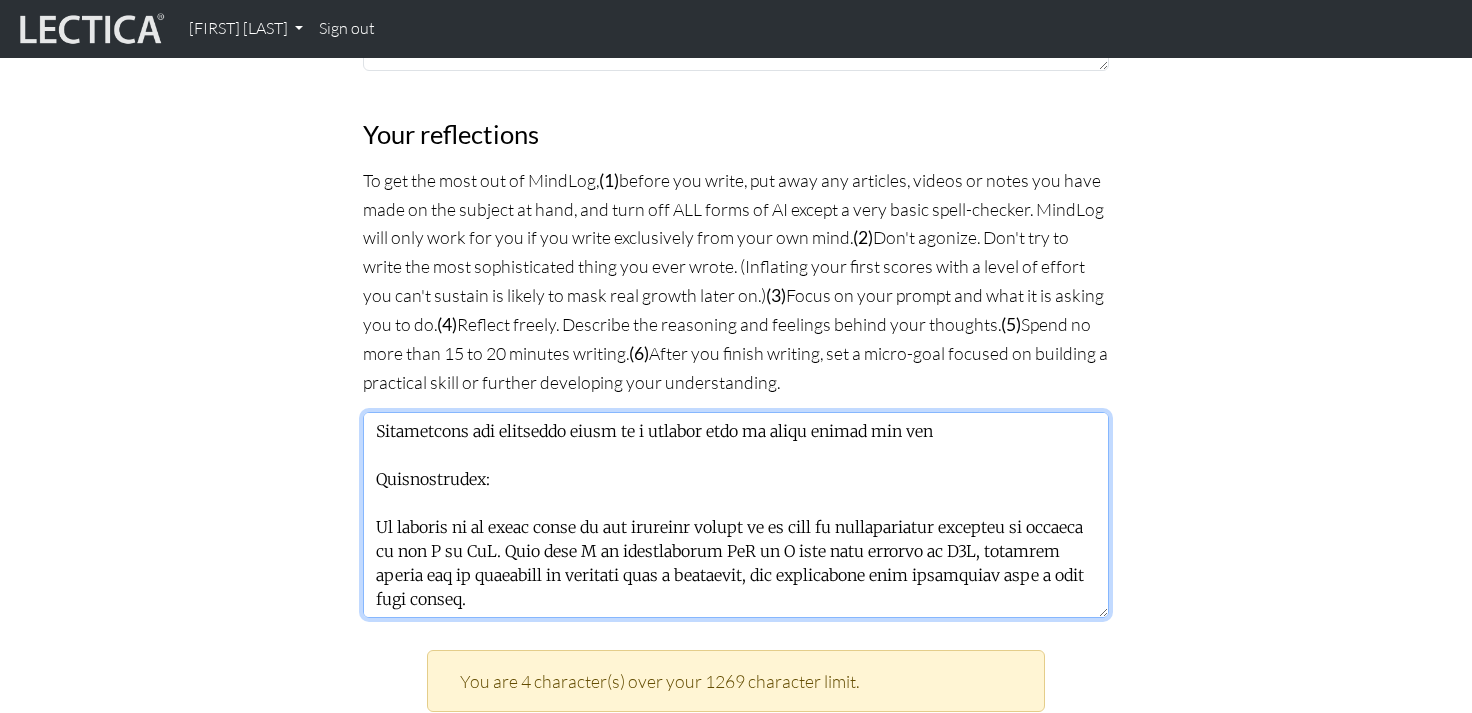 scroll, scrollTop: 0, scrollLeft: 0, axis: both 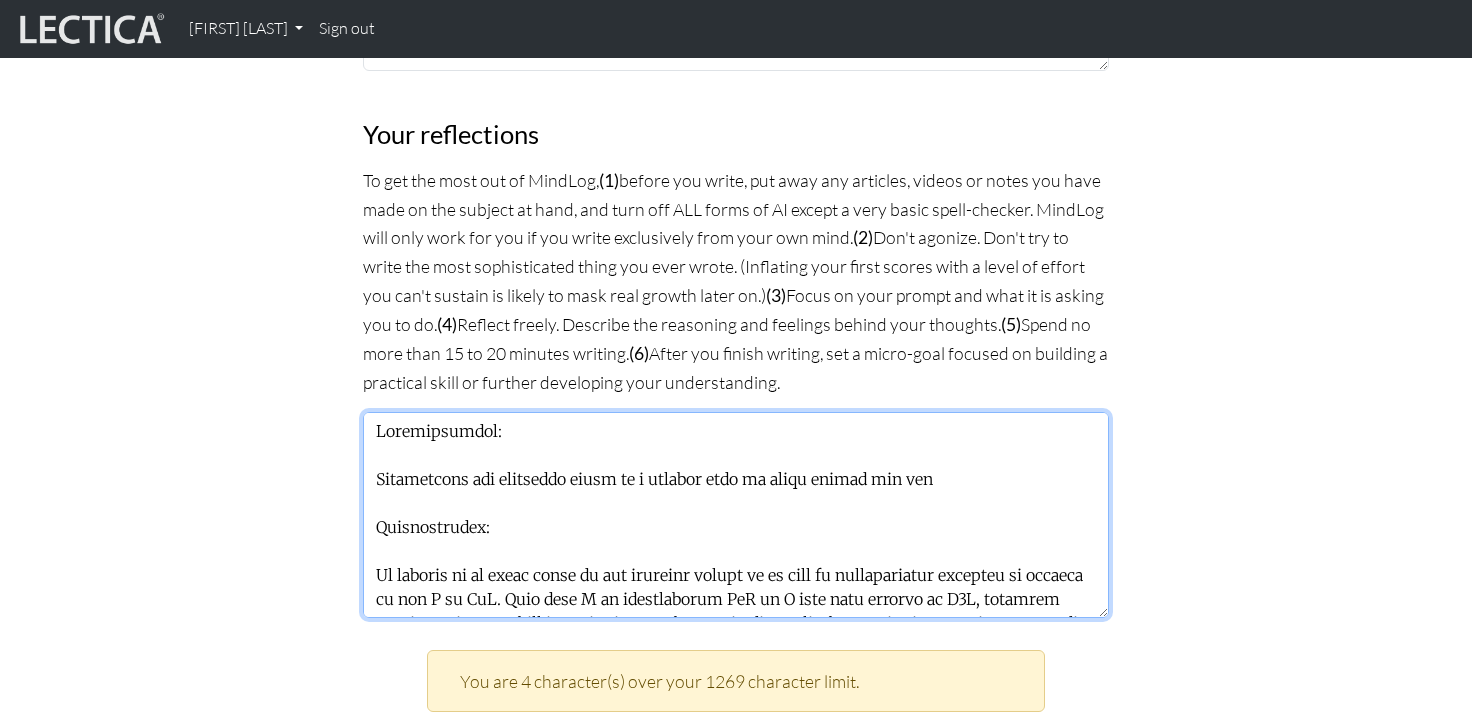drag, startPoint x: 962, startPoint y: 478, endPoint x: 907, endPoint y: 466, distance: 56.293873 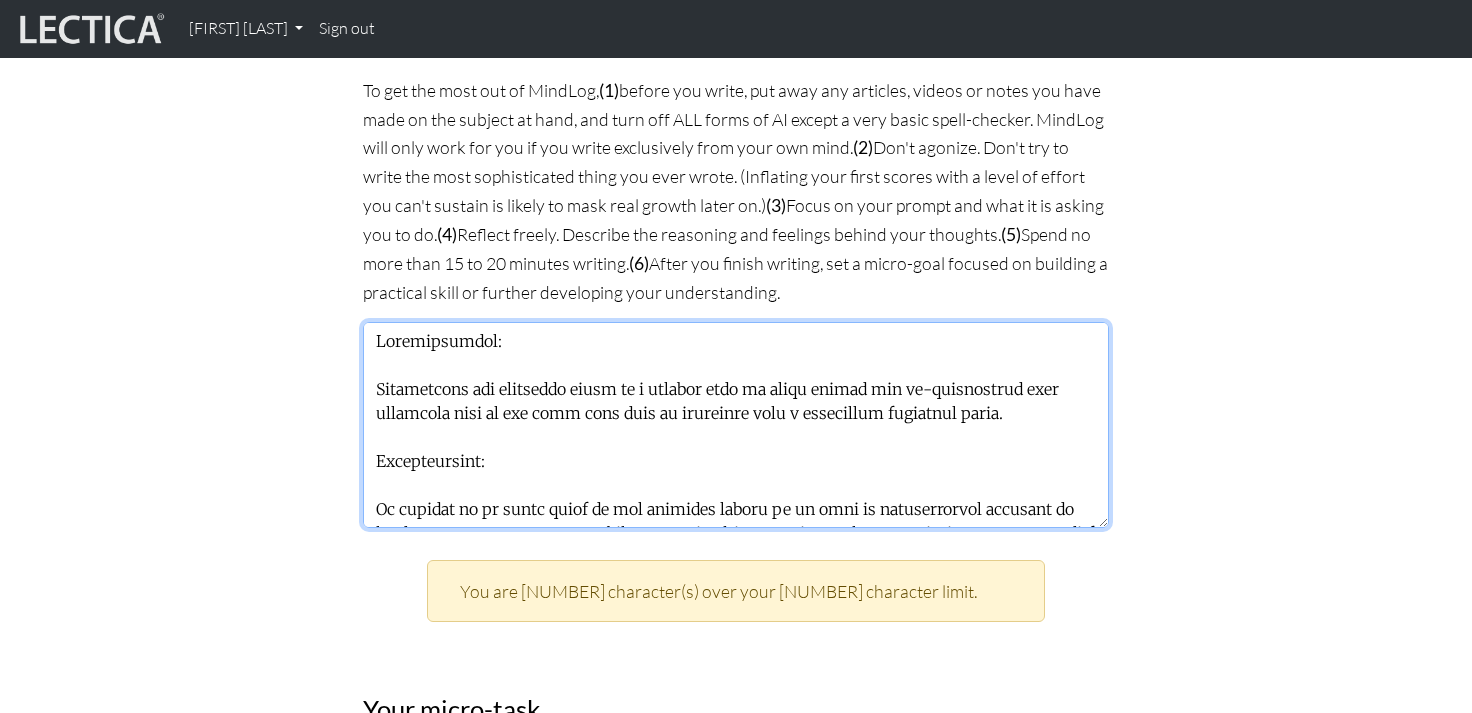 scroll, scrollTop: 1290, scrollLeft: 0, axis: vertical 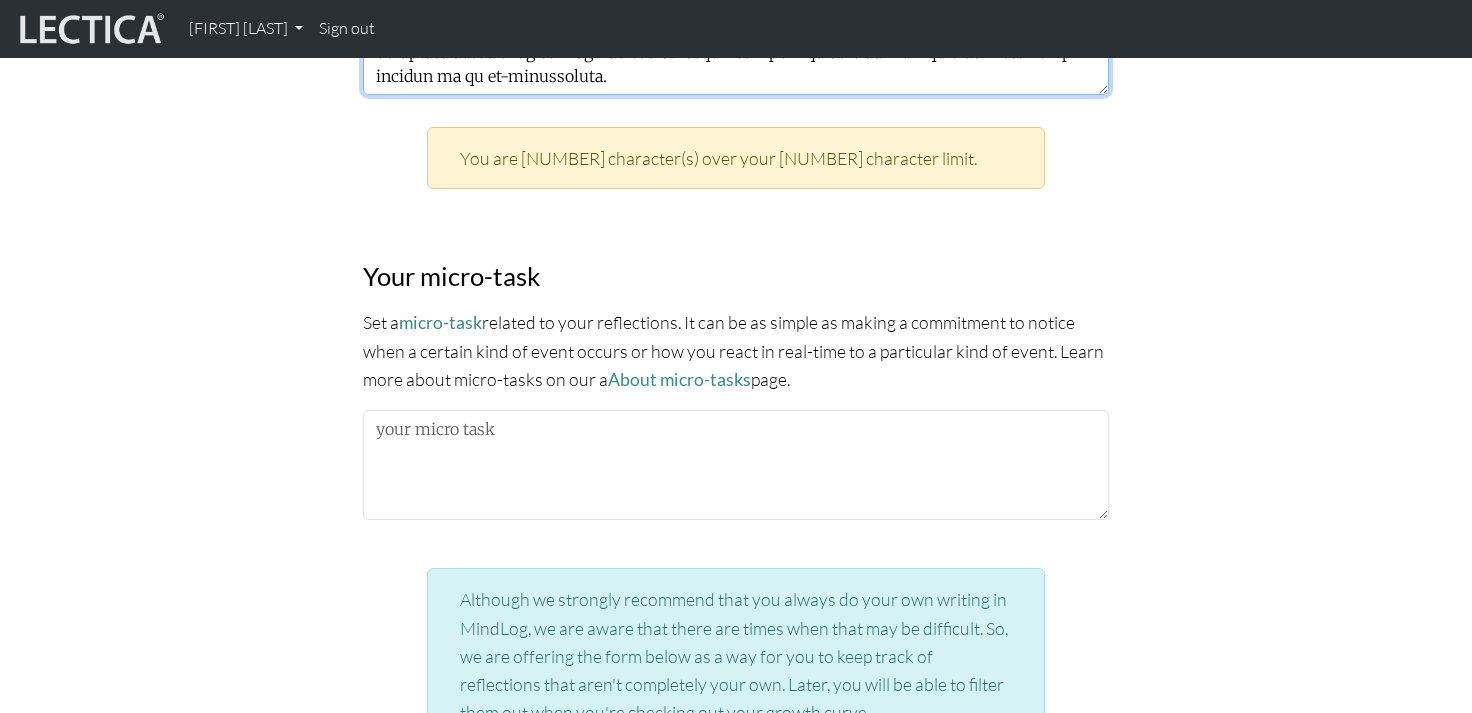 type on "Extrospective:
Observation and awareness alone is a helpful tool to check myself and de-personalize work scenarios that in the past have sent me spiraling into a heightened emotional state.
Introspective:
My ability to be fully aware of the dynamics around me at work is significantly impacted by whether or not I am AtL. This week I am consistently AtL so I feel more capable of L2L, removing myself and my reactions or feelings from a situation, and approaching work challenges with a more open stance.
Two weeks ago I was quite BtL. During that time I struggled to get myself back AtL in order to put more of these skills into practice. There were a series of circumstances that made me more likely to "fall" BtL that week: disappointment from losing out on an internal job I was excited about,  a reunion with former [COMPANY] colleagues which brought back the warmth of that working environment, etc. Last week when I found myself BtL I found I was able to better manage my emotional responses and observ..." 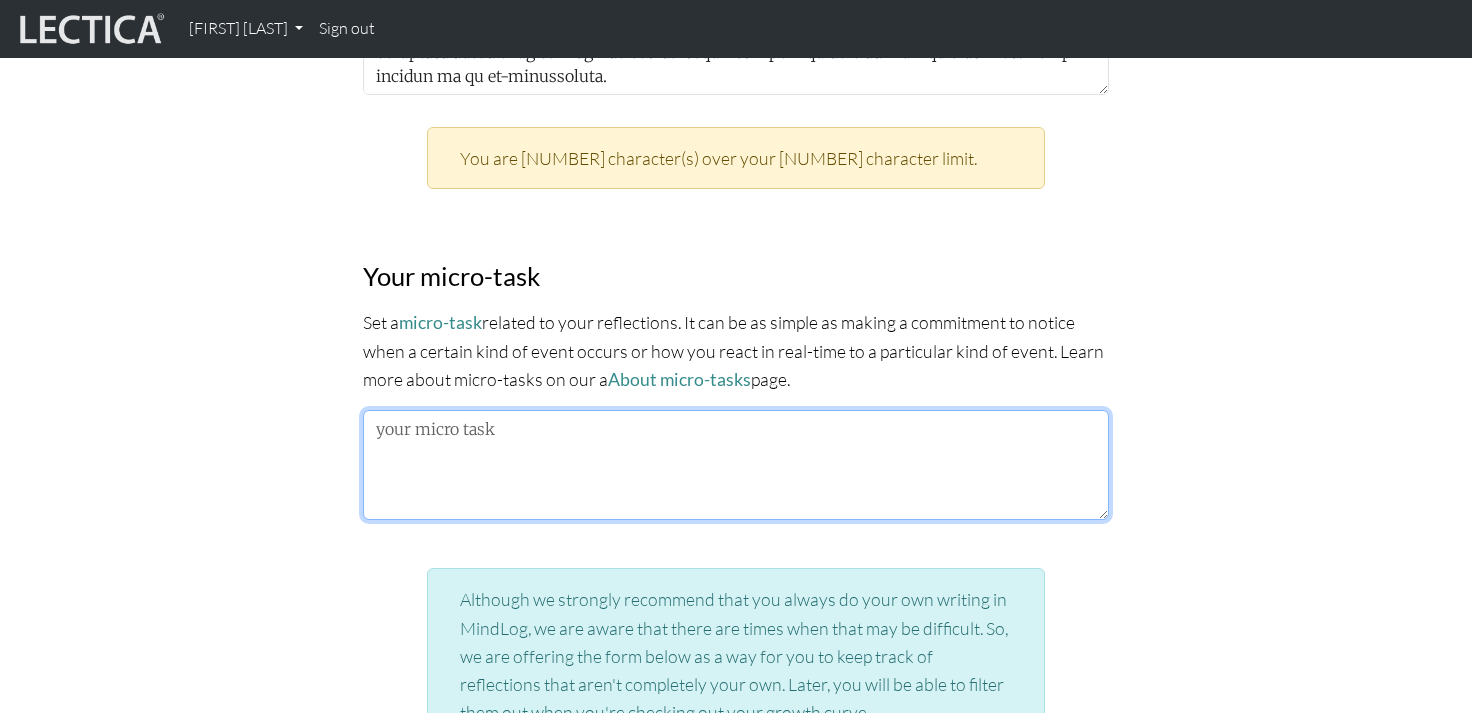 click at bounding box center (736, 465) 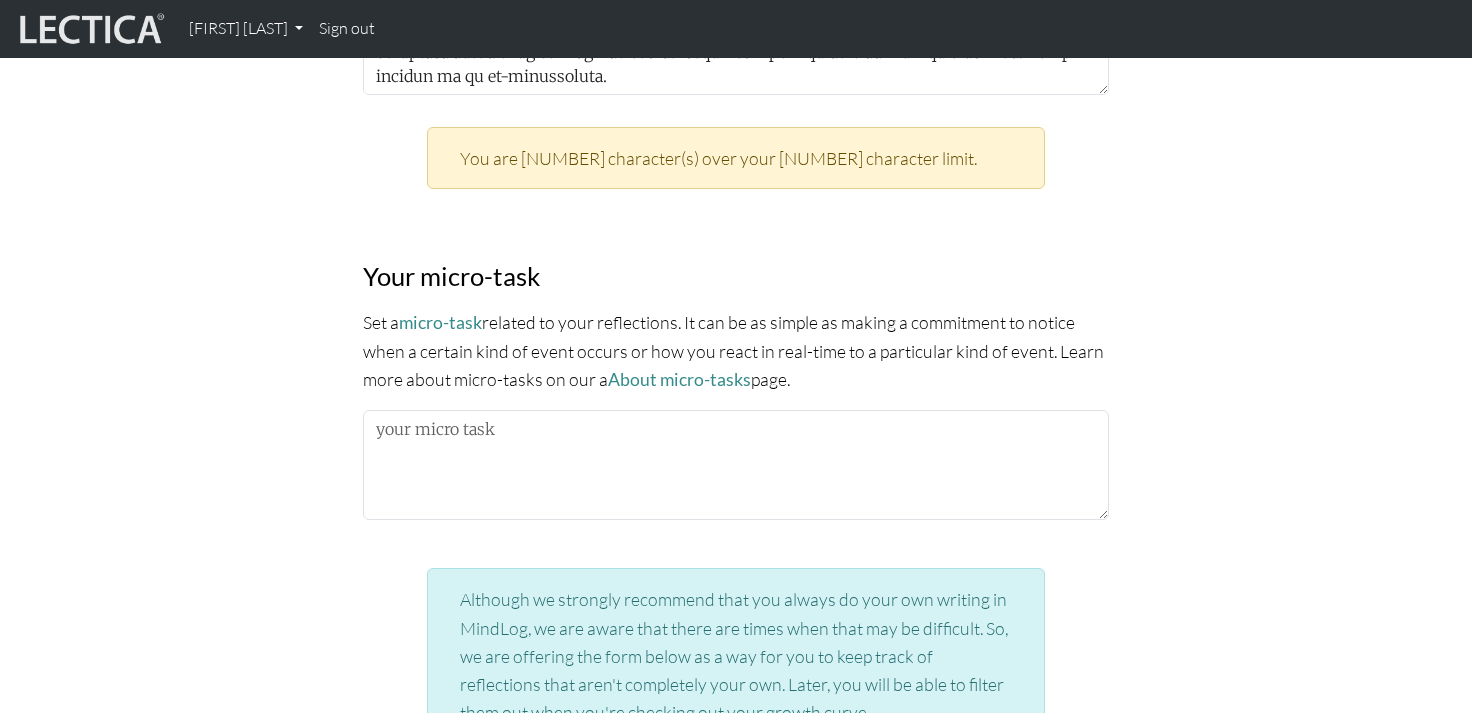 drag, startPoint x: 896, startPoint y: 304, endPoint x: 896, endPoint y: 345, distance: 41 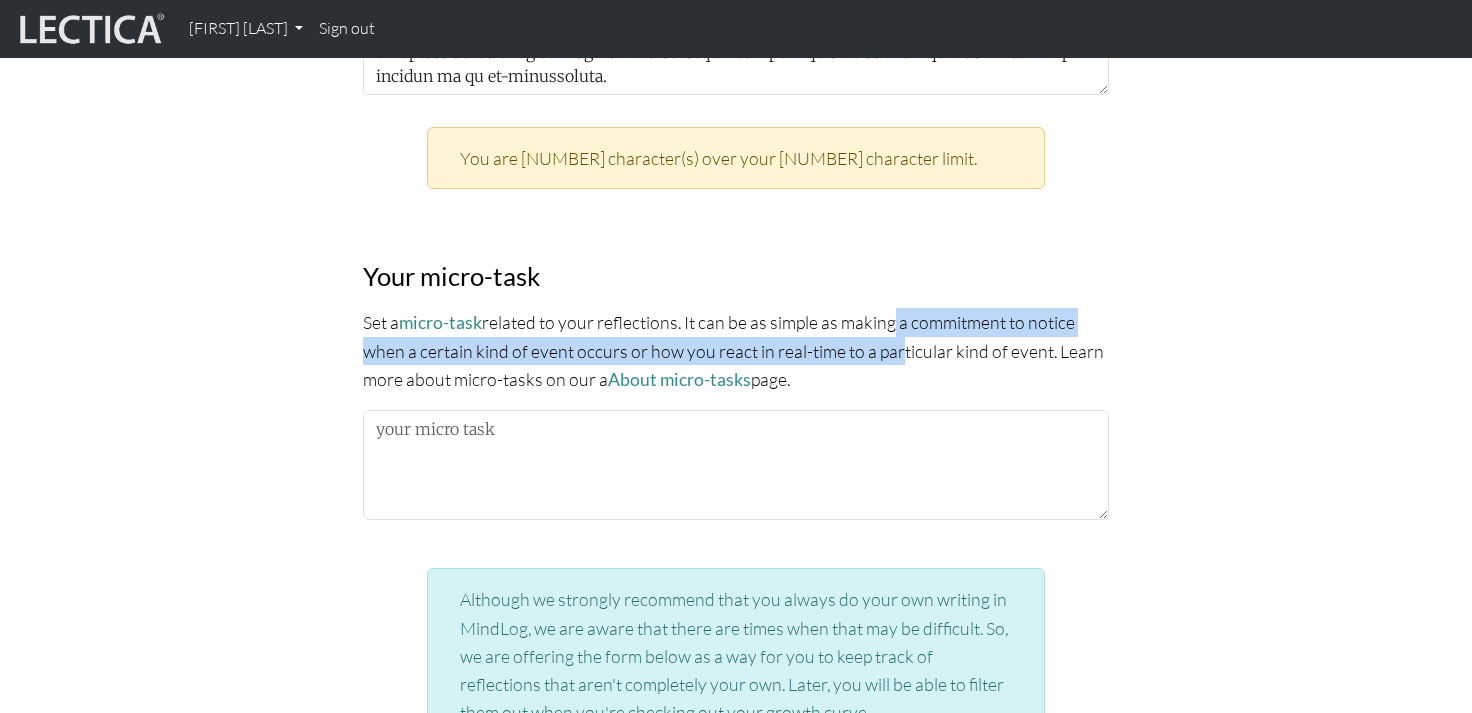 drag, startPoint x: 896, startPoint y: 345, endPoint x: 891, endPoint y: 317, distance: 28.442924 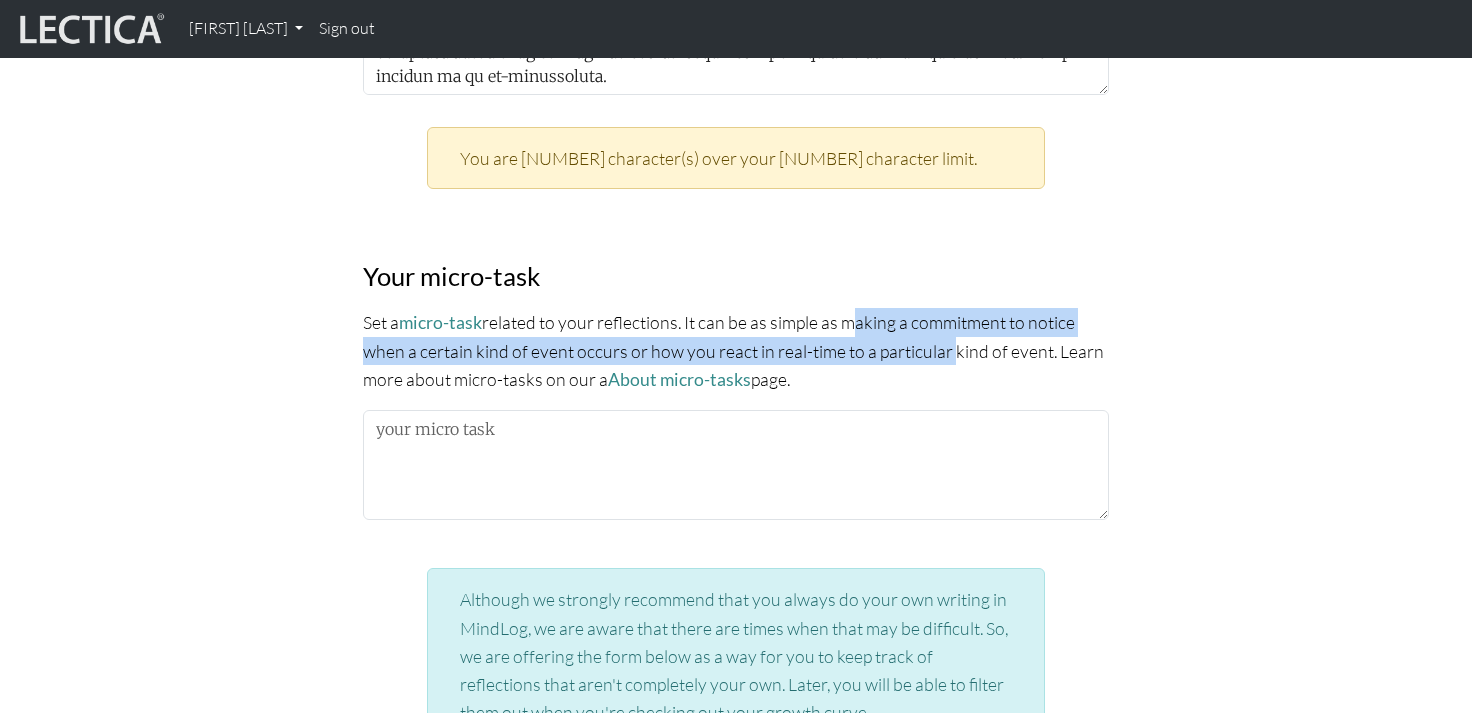 drag, startPoint x: 895, startPoint y: 350, endPoint x: 887, endPoint y: 312, distance: 38.832977 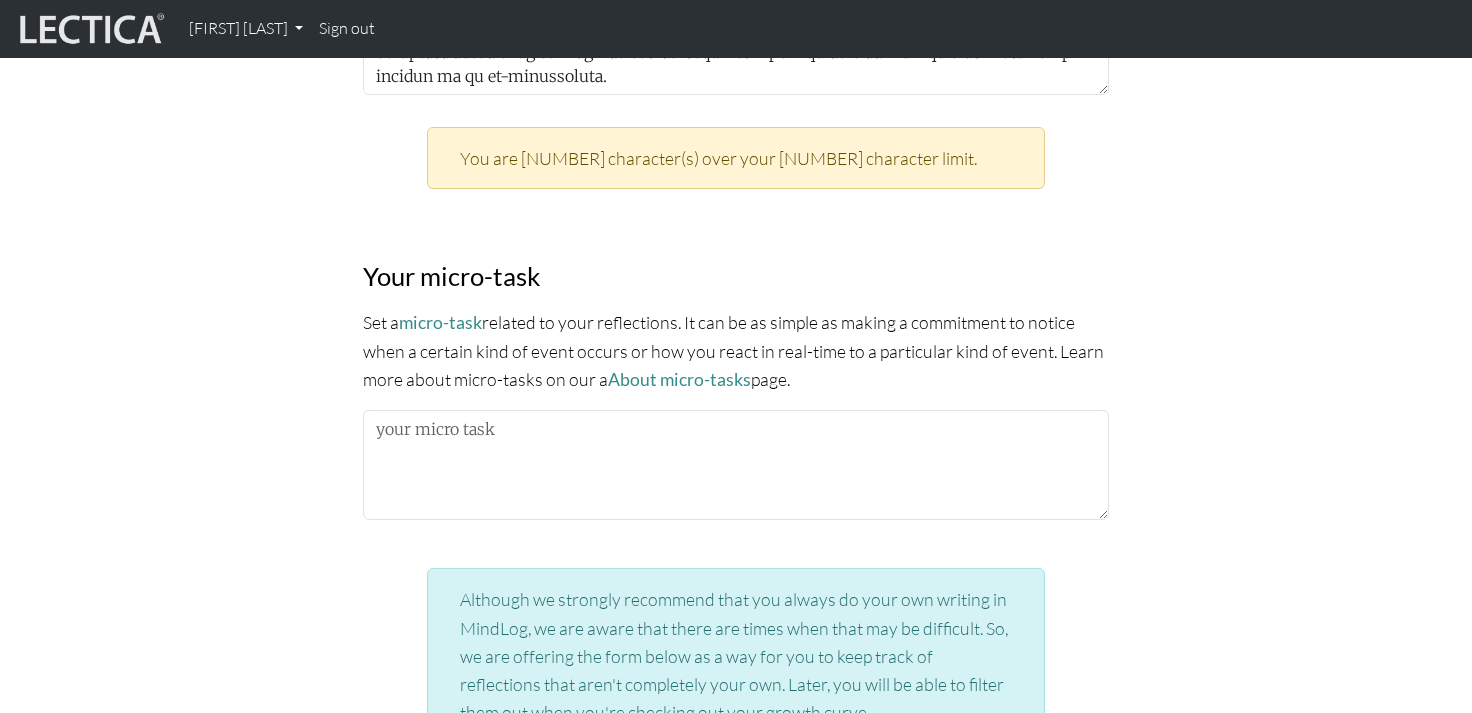 scroll, scrollTop: 1738, scrollLeft: 0, axis: vertical 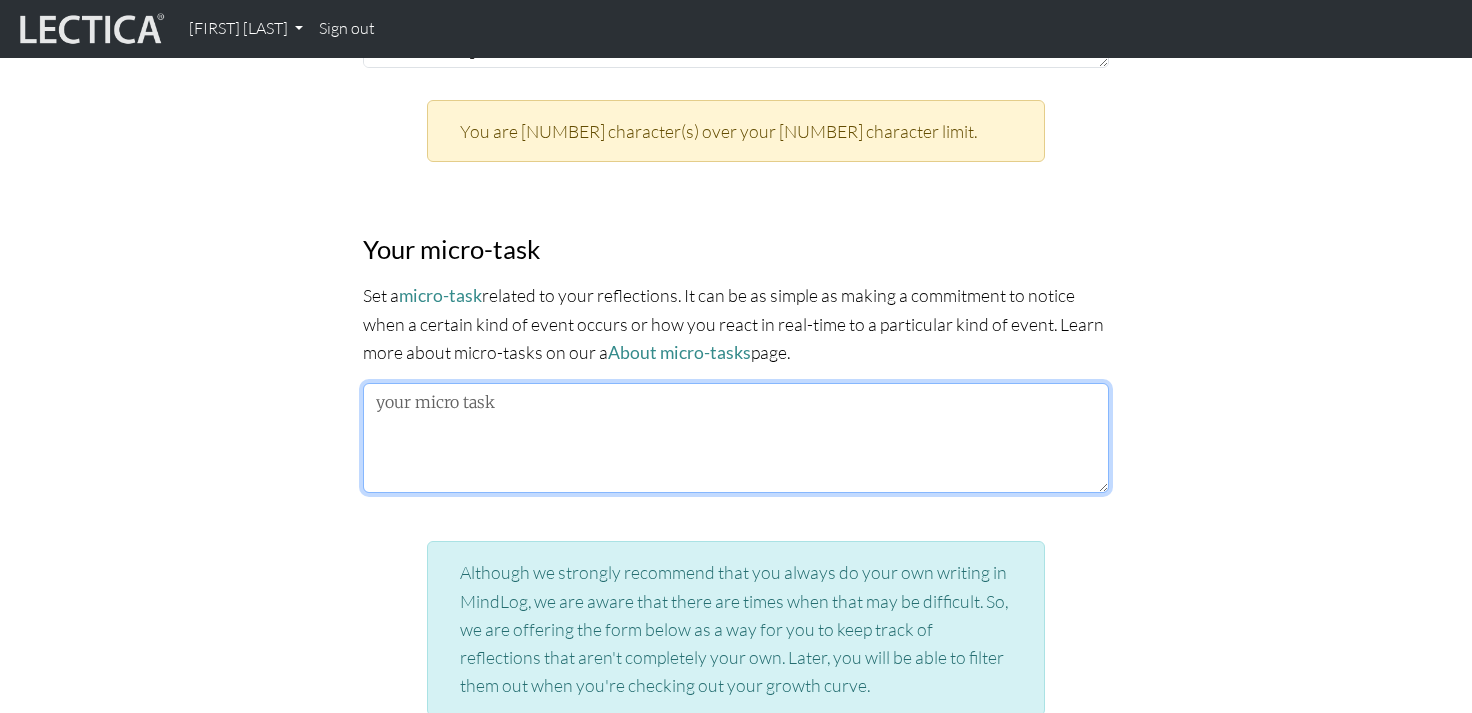 click at bounding box center [736, 438] 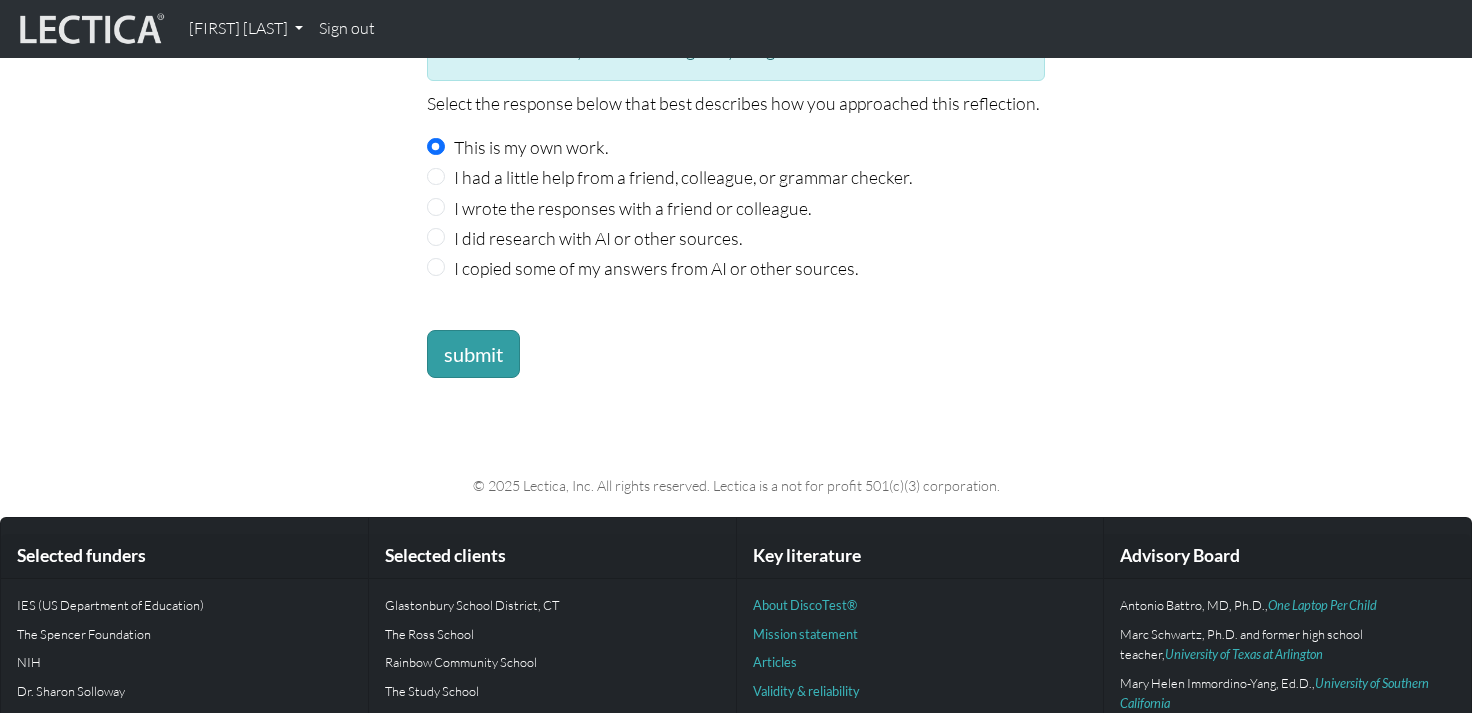scroll, scrollTop: 2372, scrollLeft: 0, axis: vertical 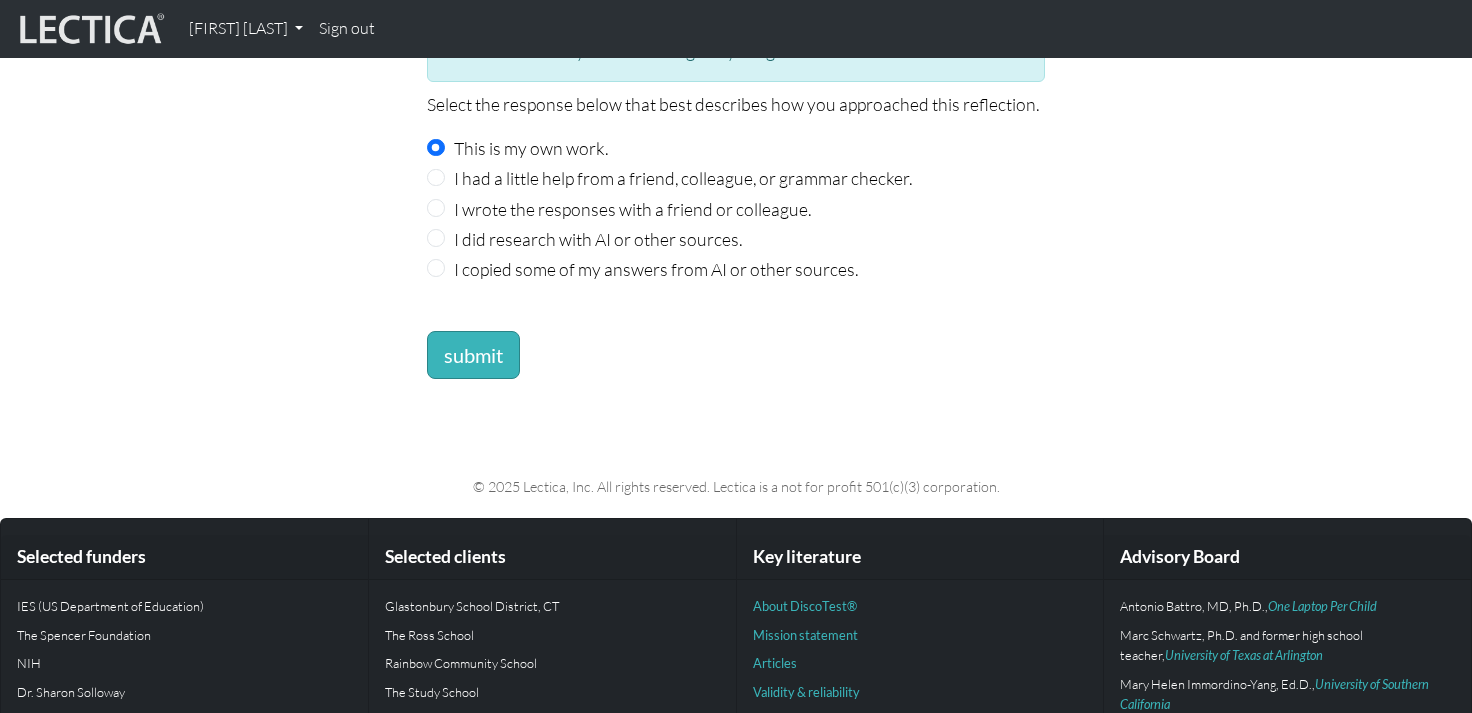 type on "Take specific inventory of when a phrase, scenario or situation sends me BtL. What exactly happened? What was I dealing with before that moment? Was it the situation itself, or did the context of my day play a role? Did I sleep poorly that night?" 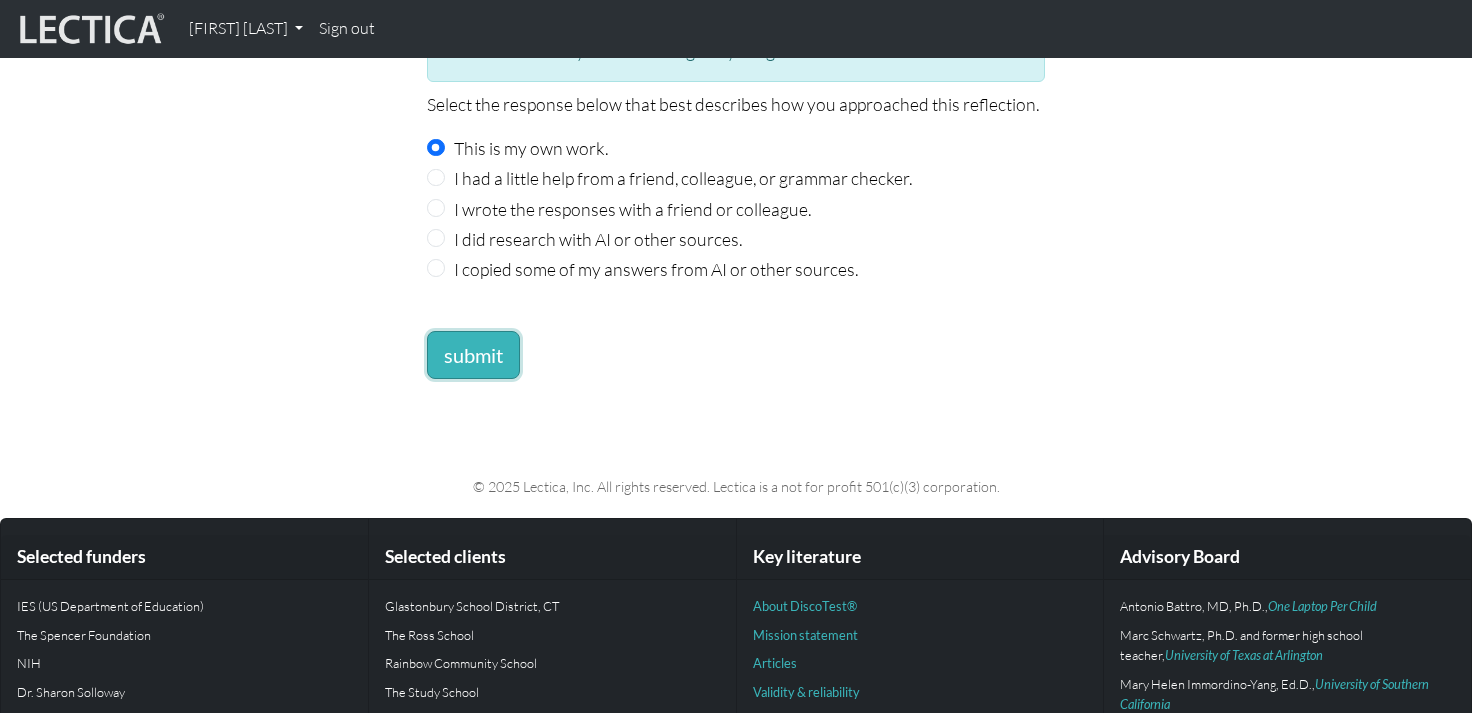 click on "submit" at bounding box center (473, 355) 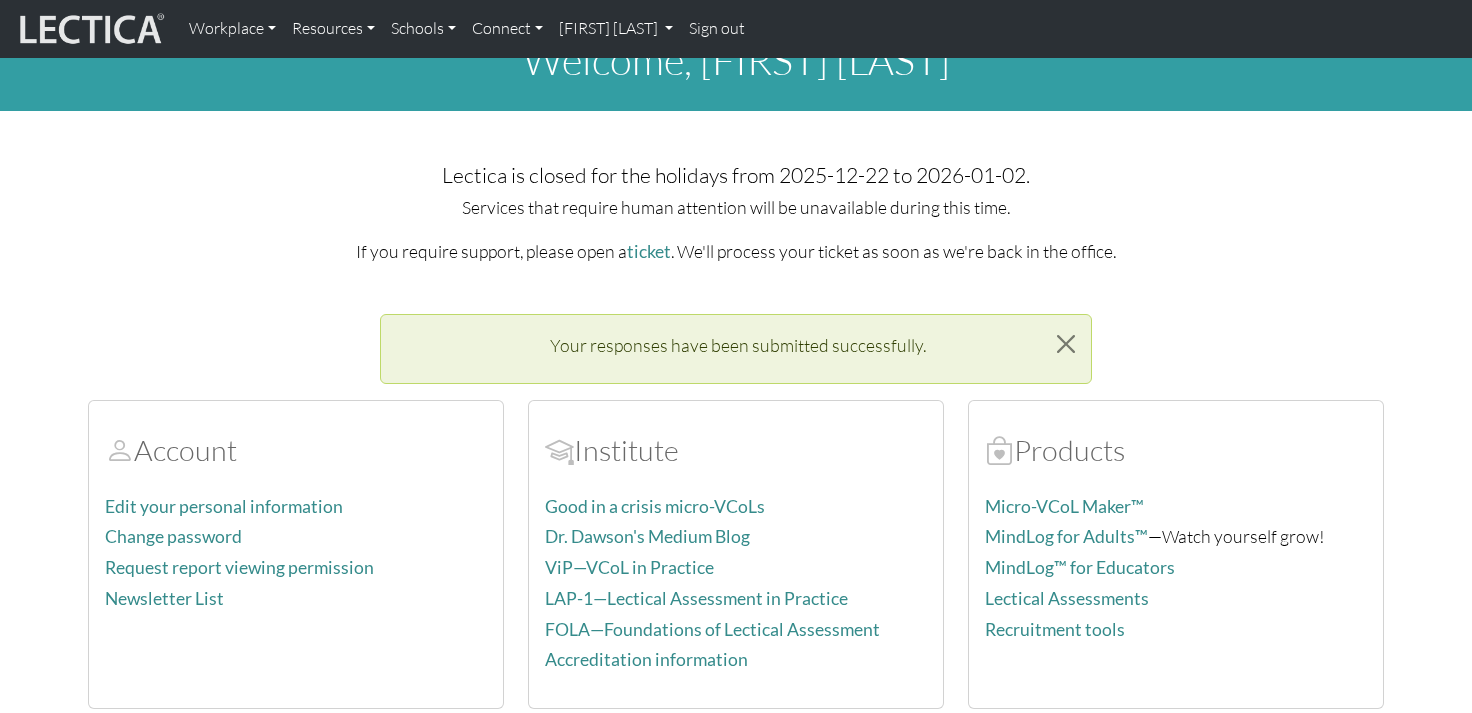 scroll, scrollTop: 42, scrollLeft: 0, axis: vertical 